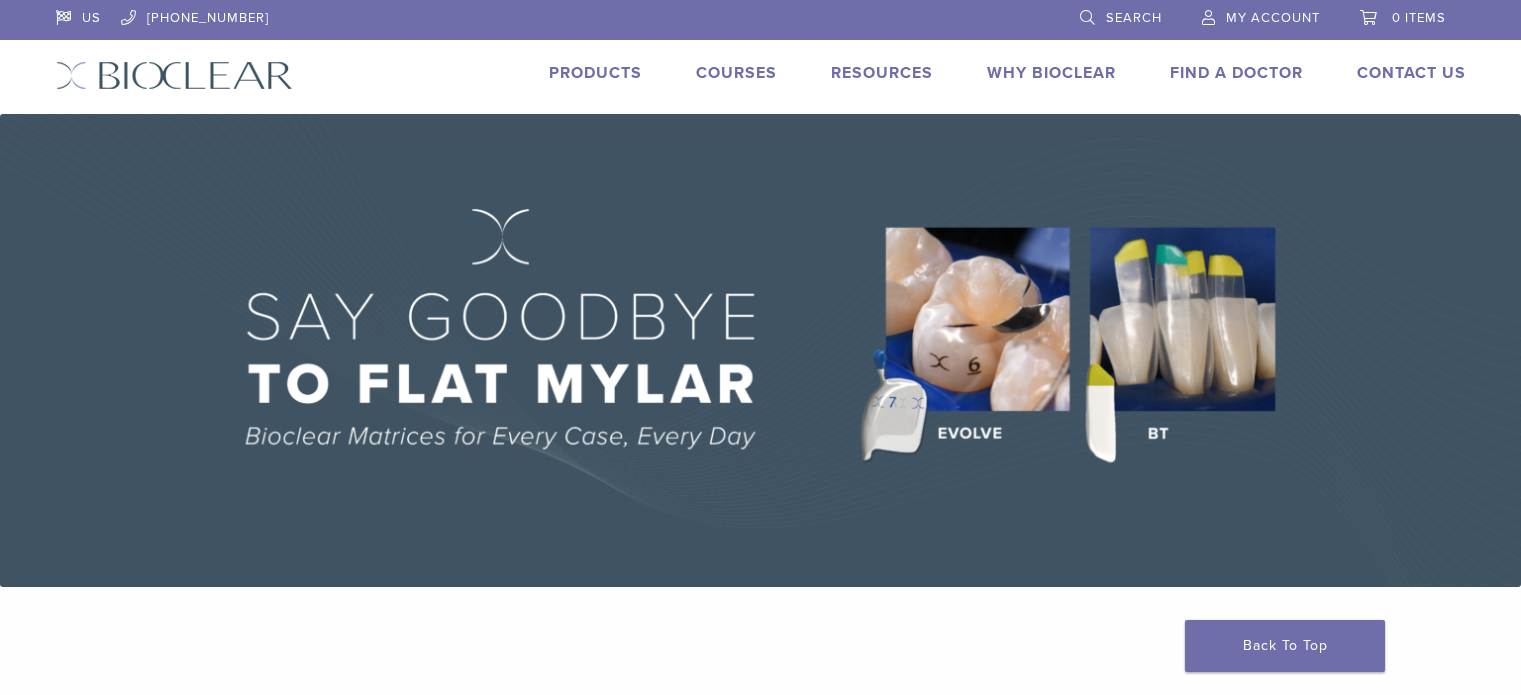 scroll, scrollTop: 0, scrollLeft: 0, axis: both 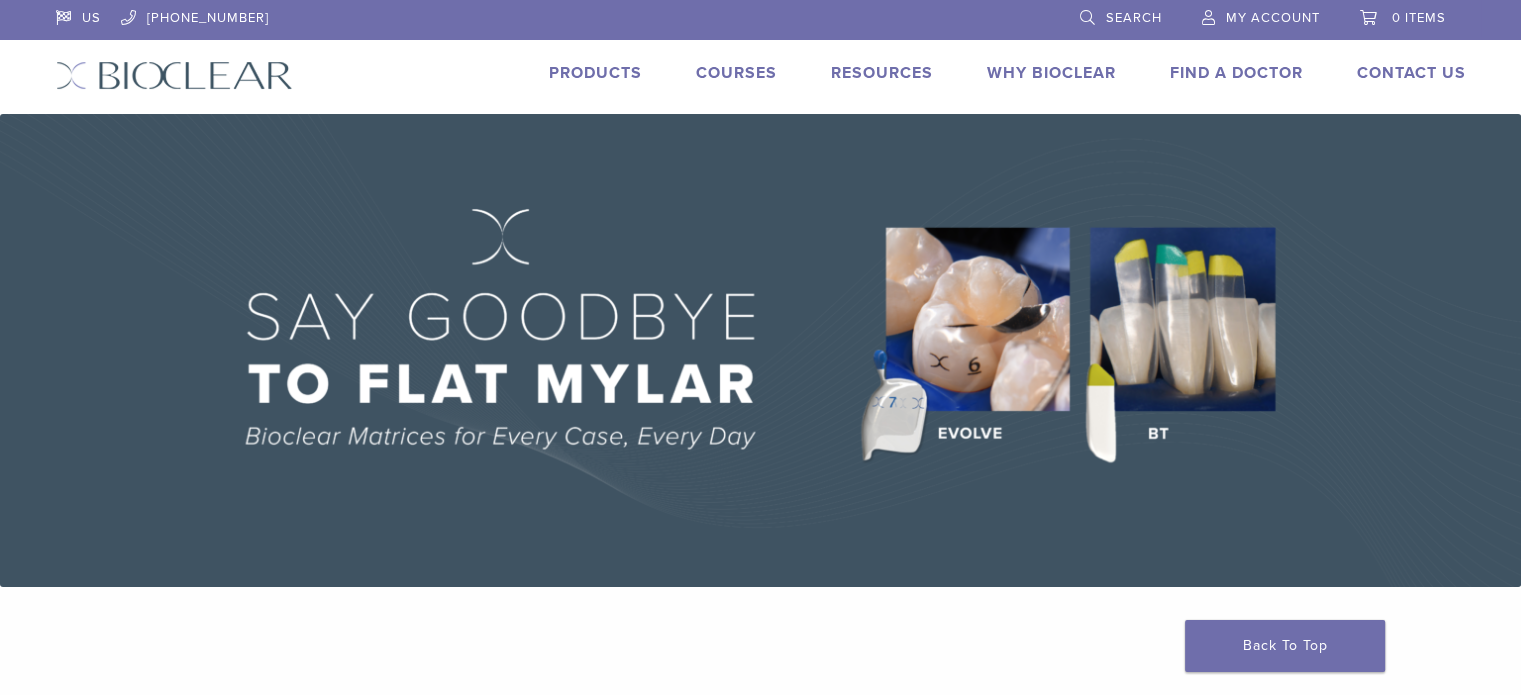 click on "My Account" at bounding box center [1273, 18] 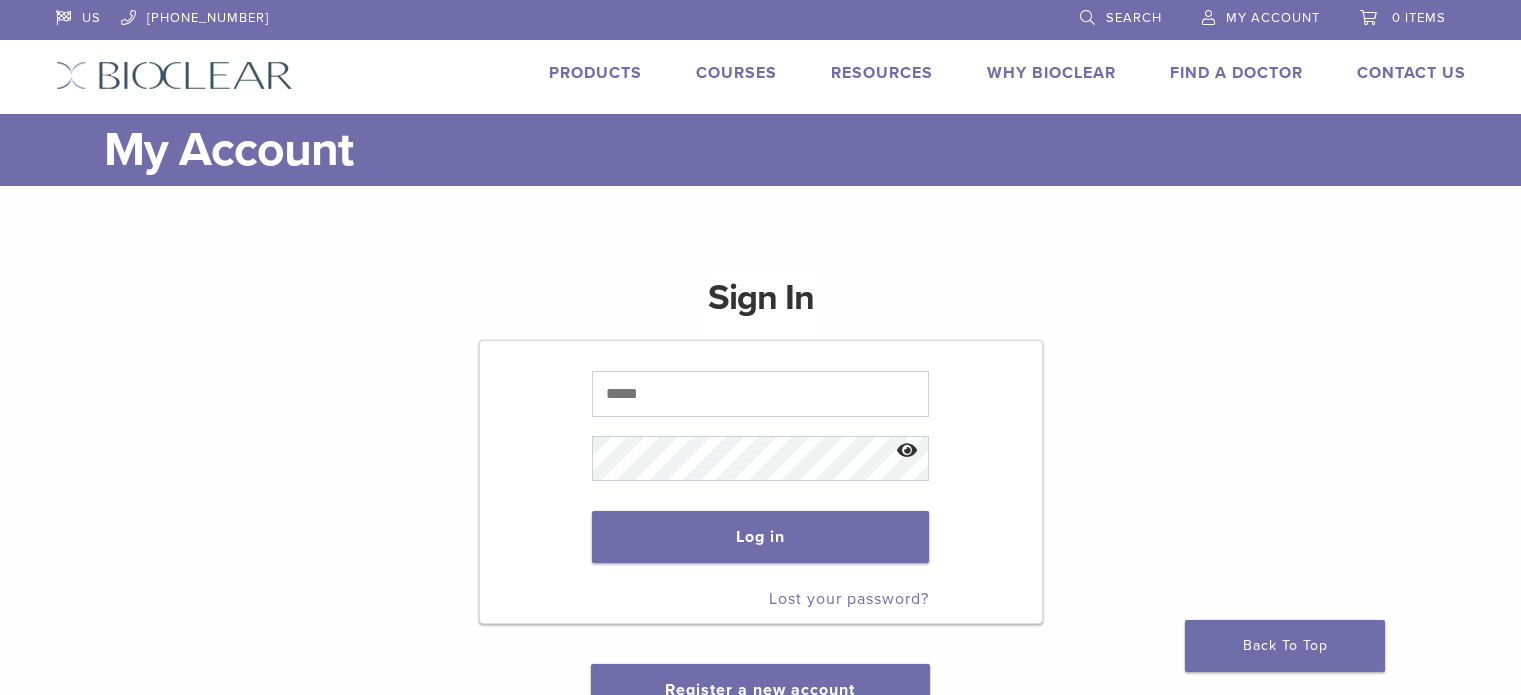 scroll, scrollTop: 0, scrollLeft: 0, axis: both 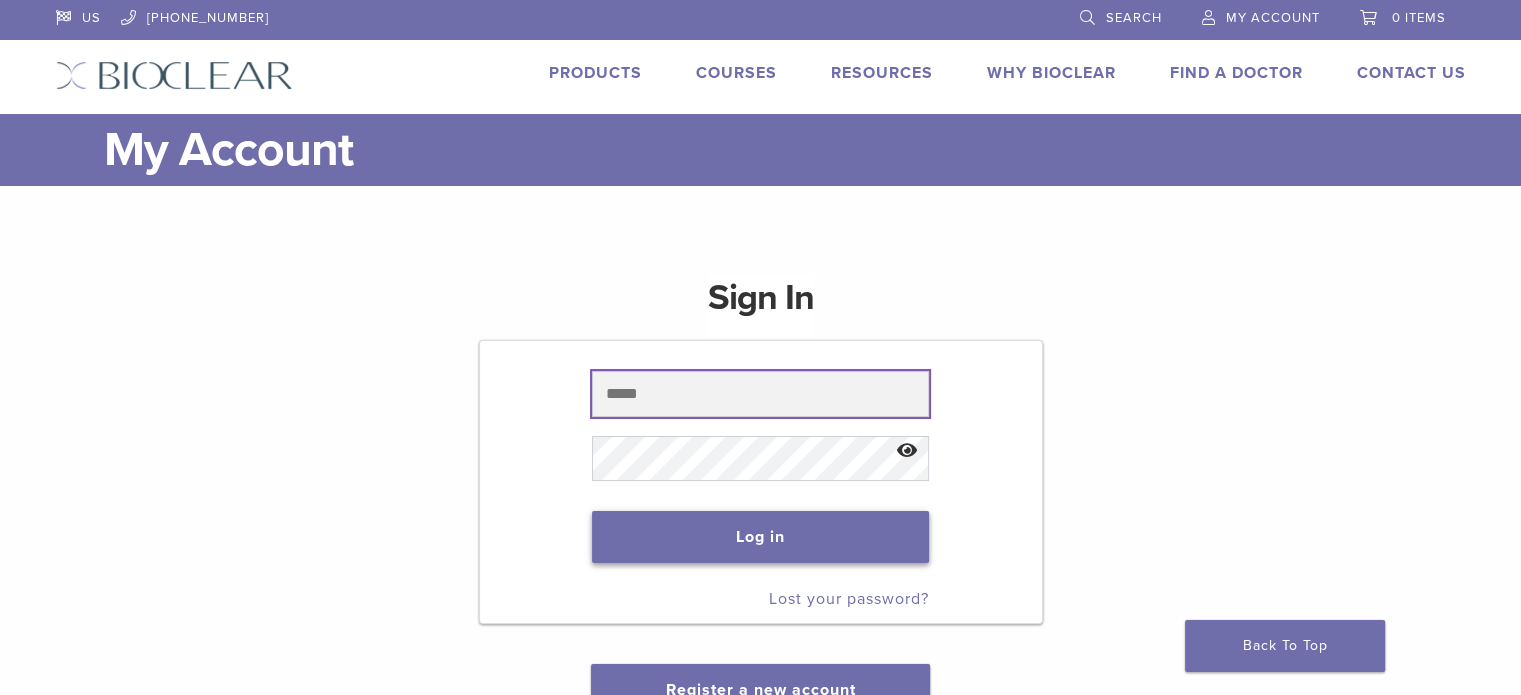 type on "**********" 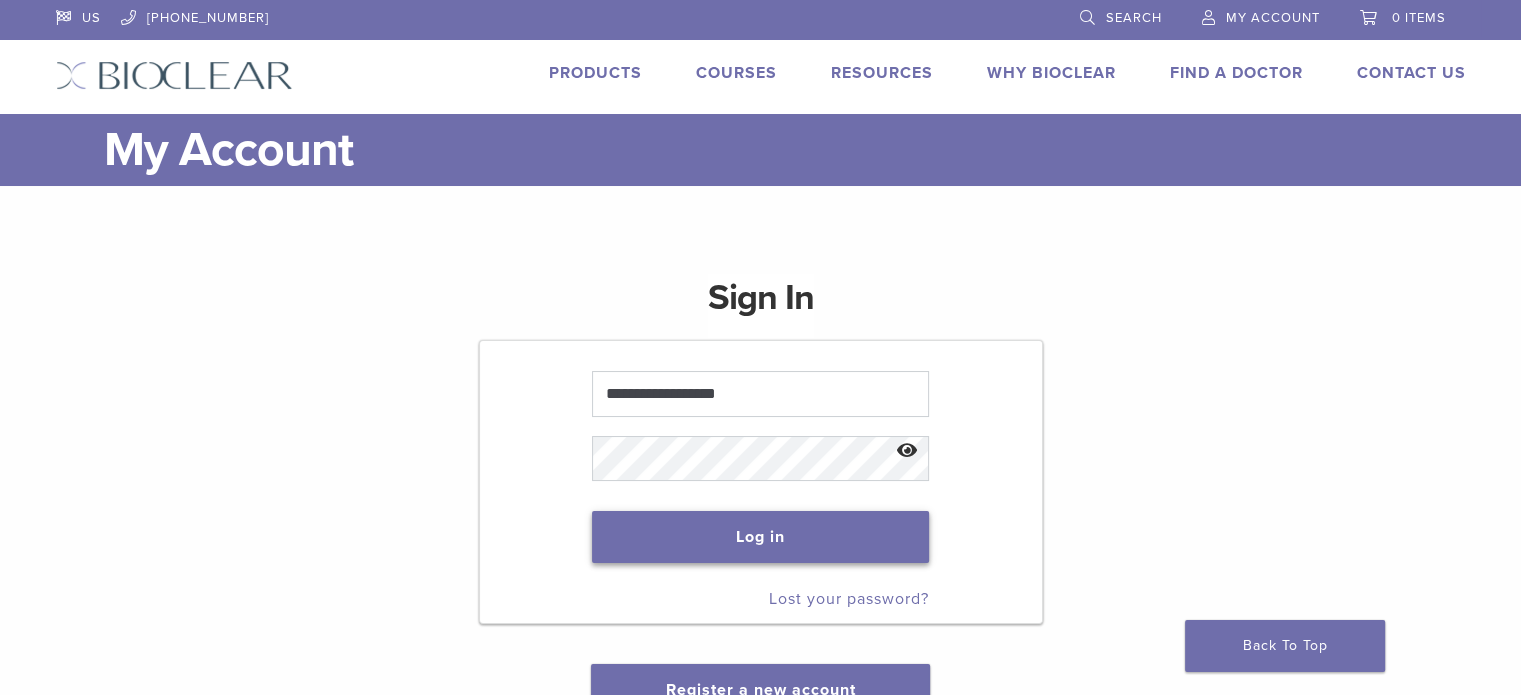 click on "Log in" at bounding box center (760, 537) 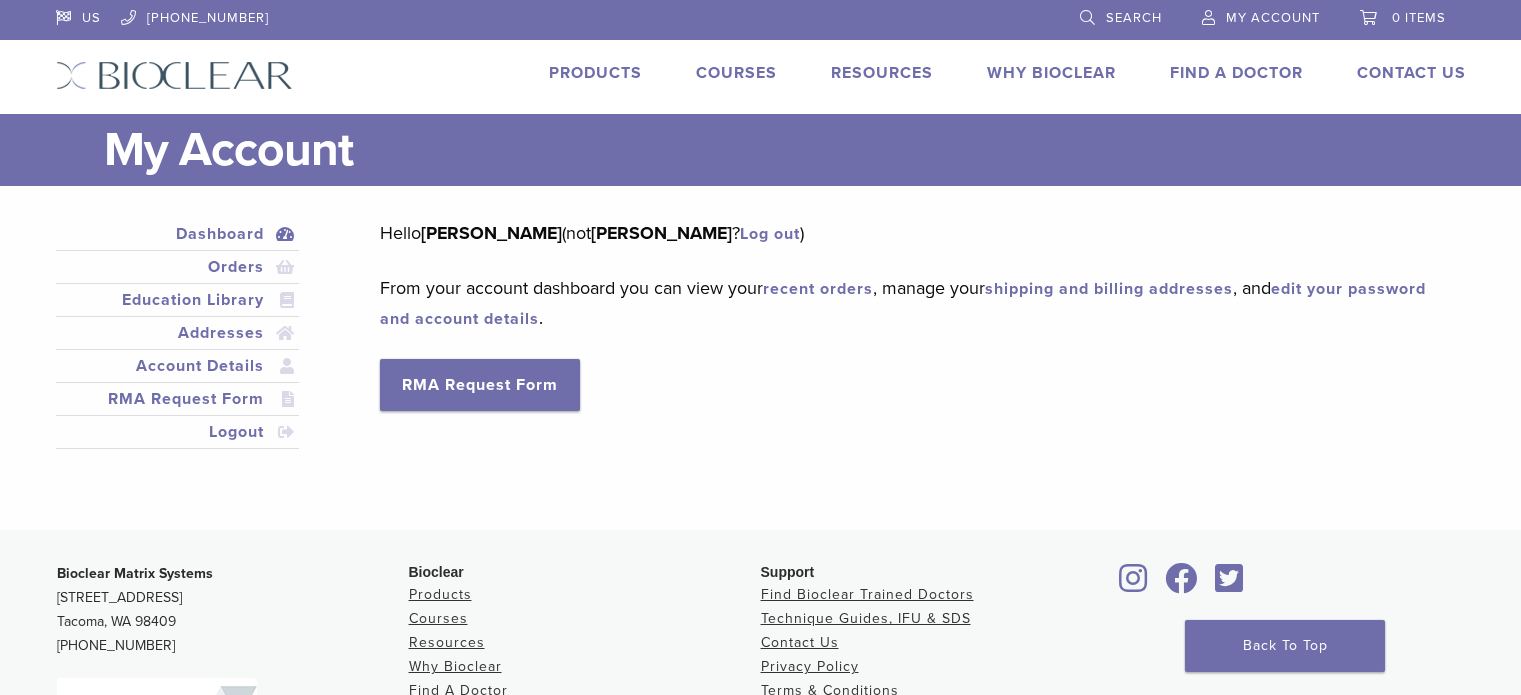 scroll, scrollTop: 0, scrollLeft: 0, axis: both 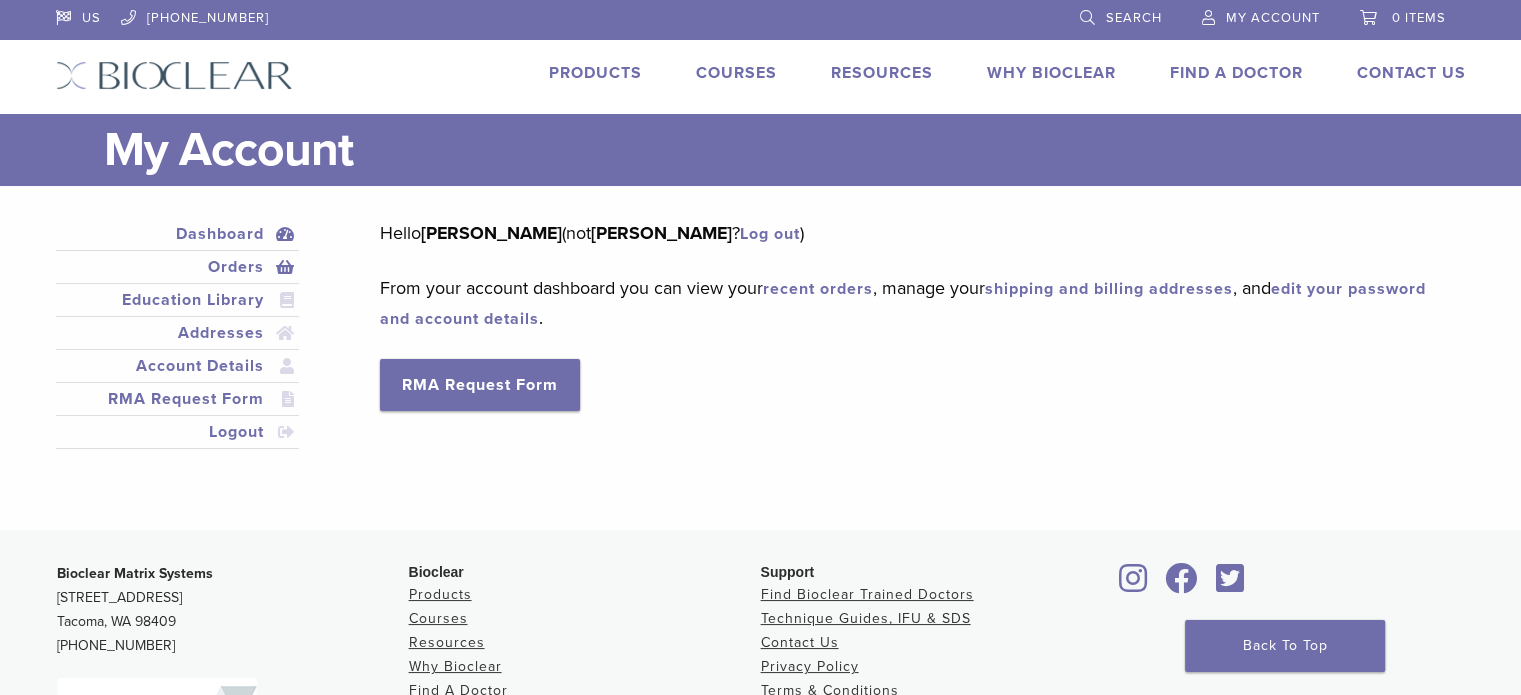 click on "Orders" at bounding box center (178, 267) 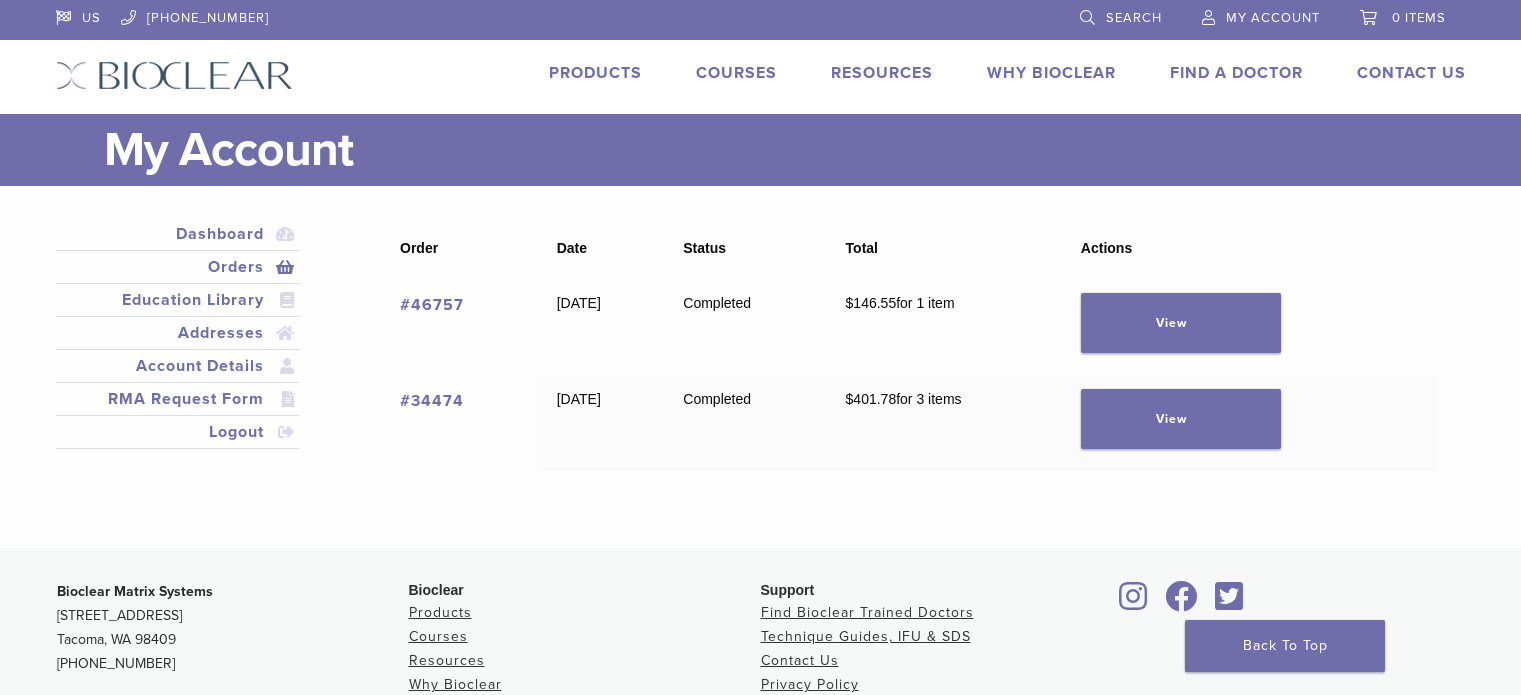 scroll, scrollTop: 0, scrollLeft: 0, axis: both 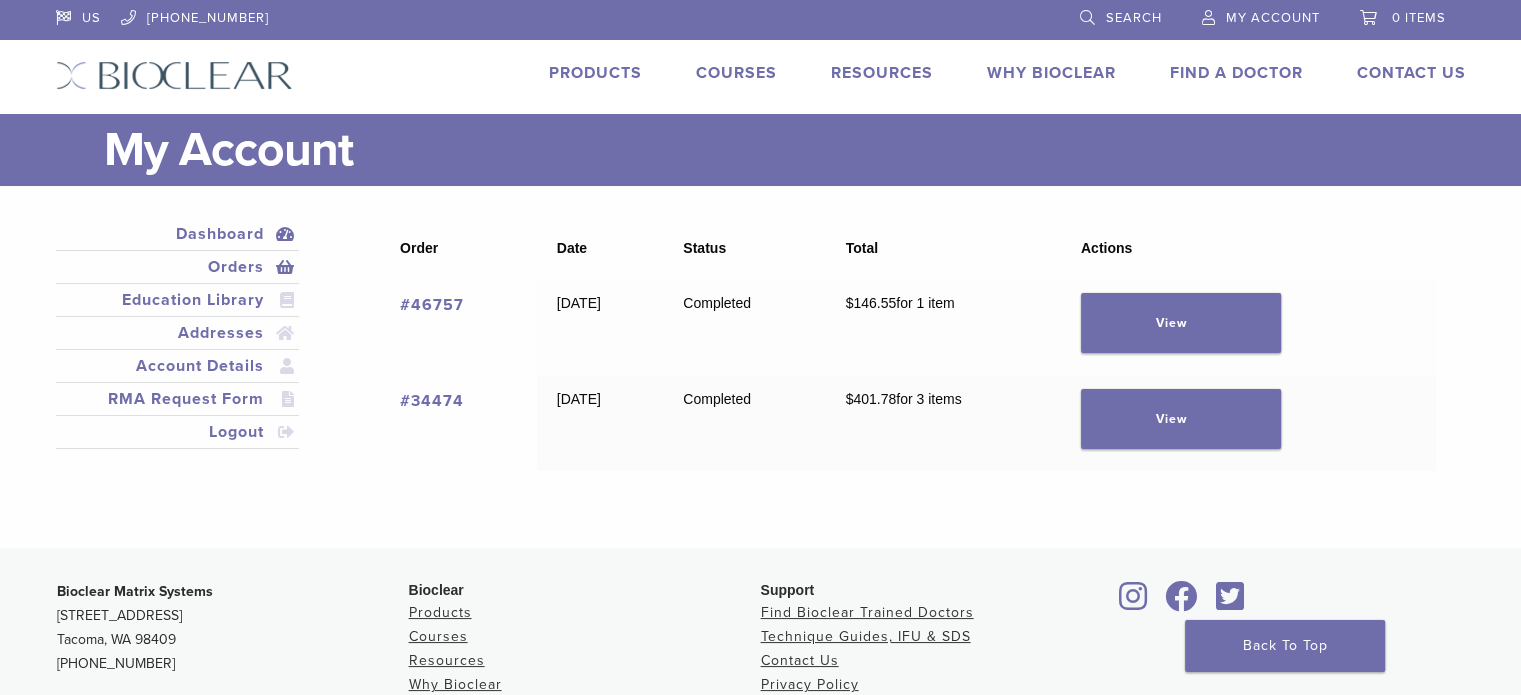 click on "Dashboard" at bounding box center [178, 234] 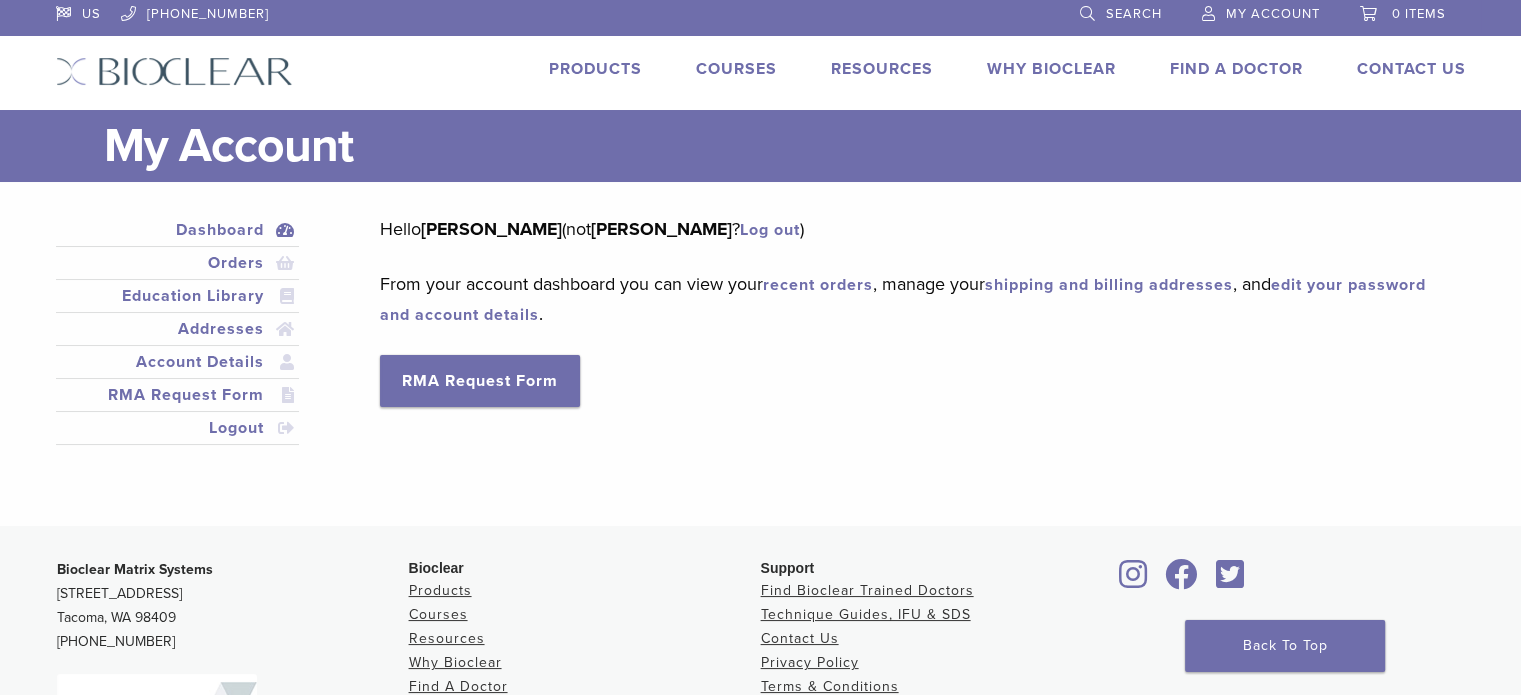 scroll, scrollTop: 0, scrollLeft: 0, axis: both 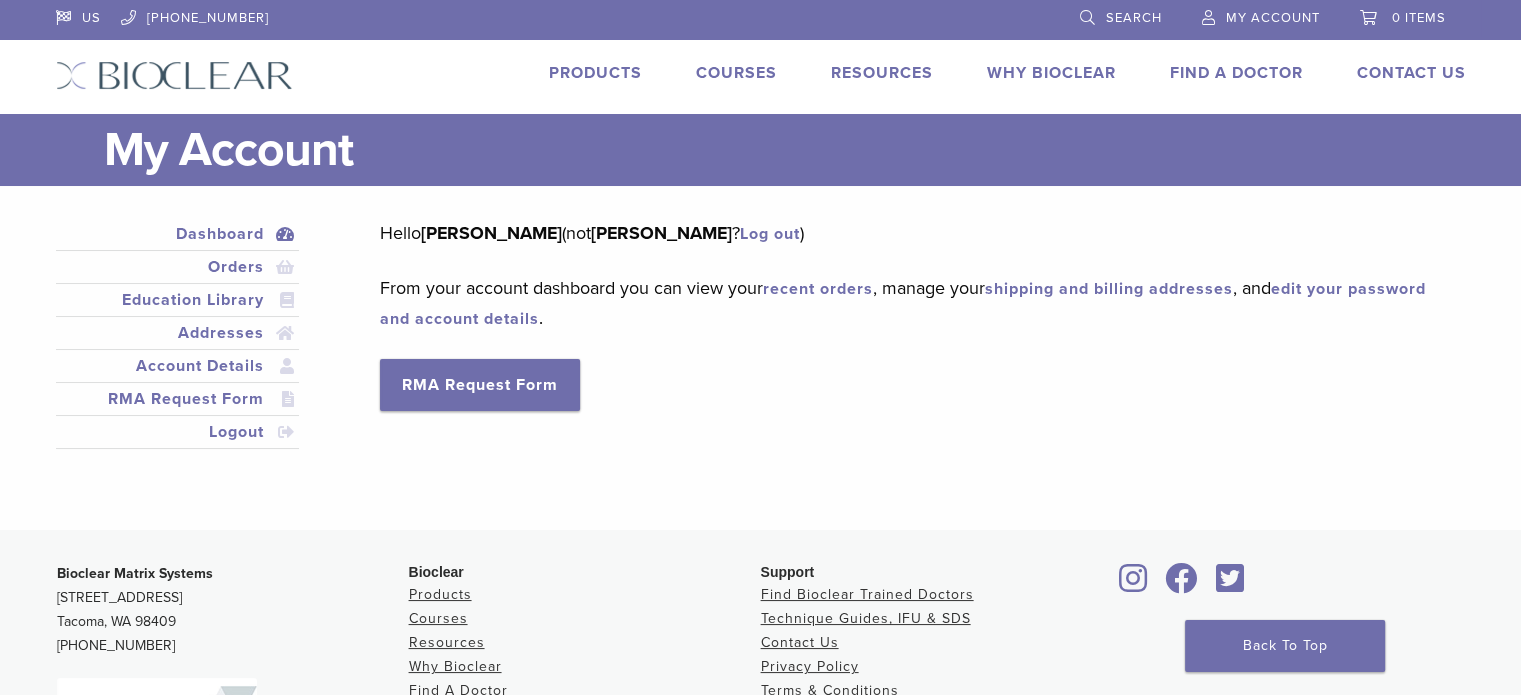 click on "Products" at bounding box center (595, 73) 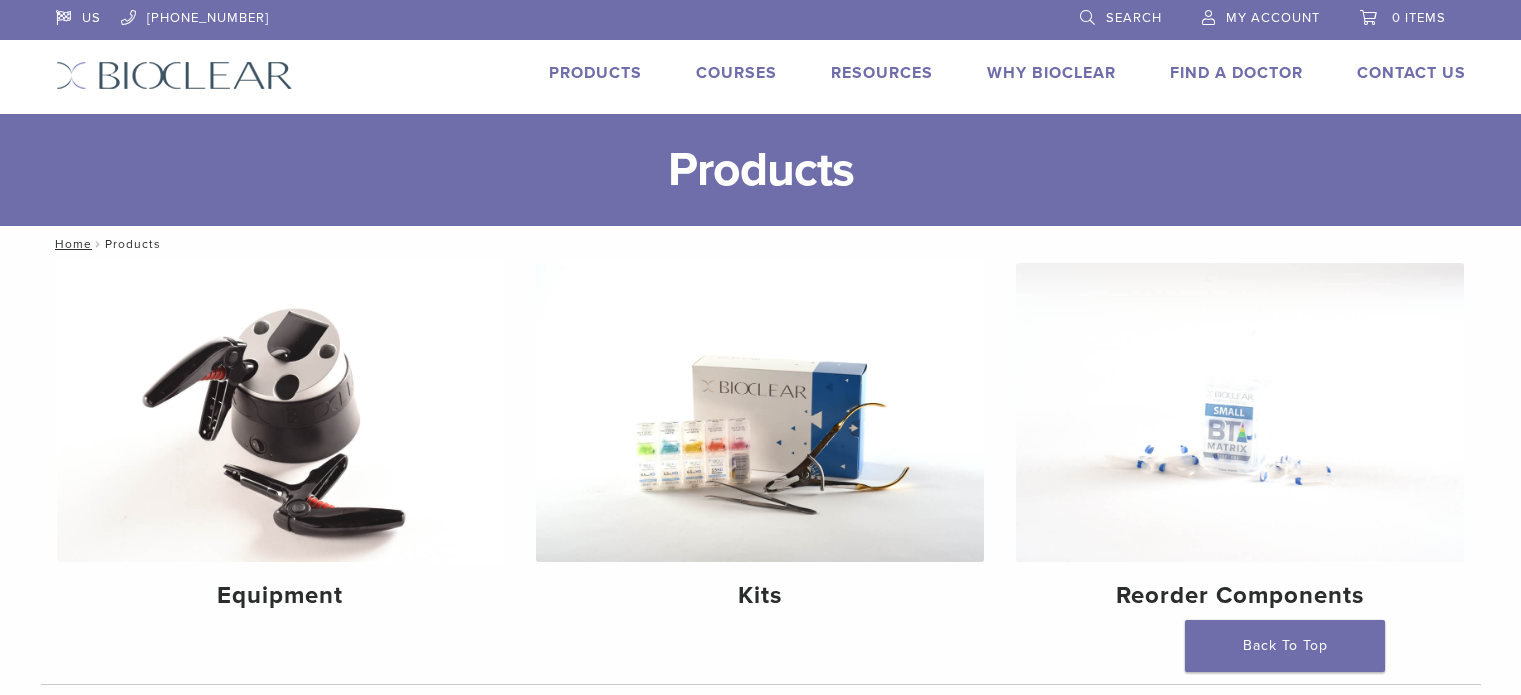 scroll, scrollTop: 0, scrollLeft: 0, axis: both 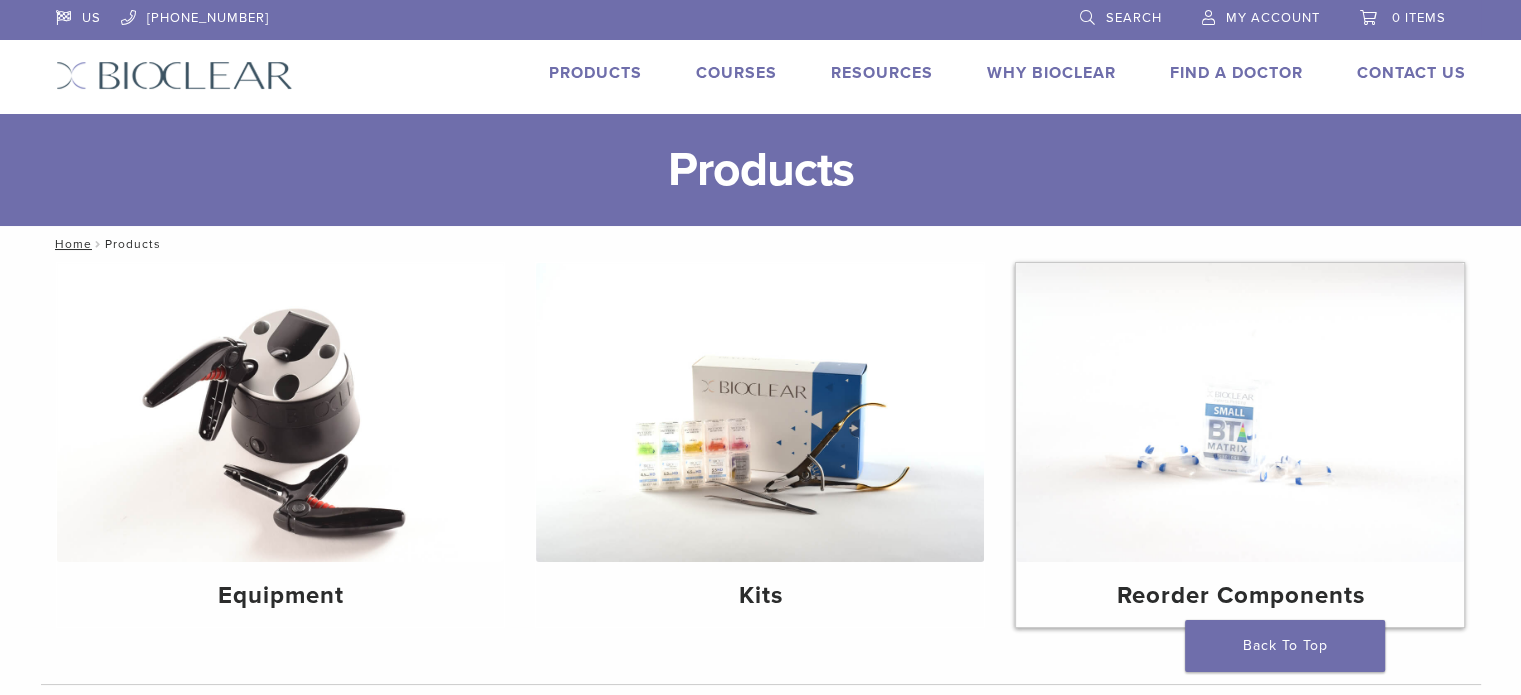 click at bounding box center (1240, 412) 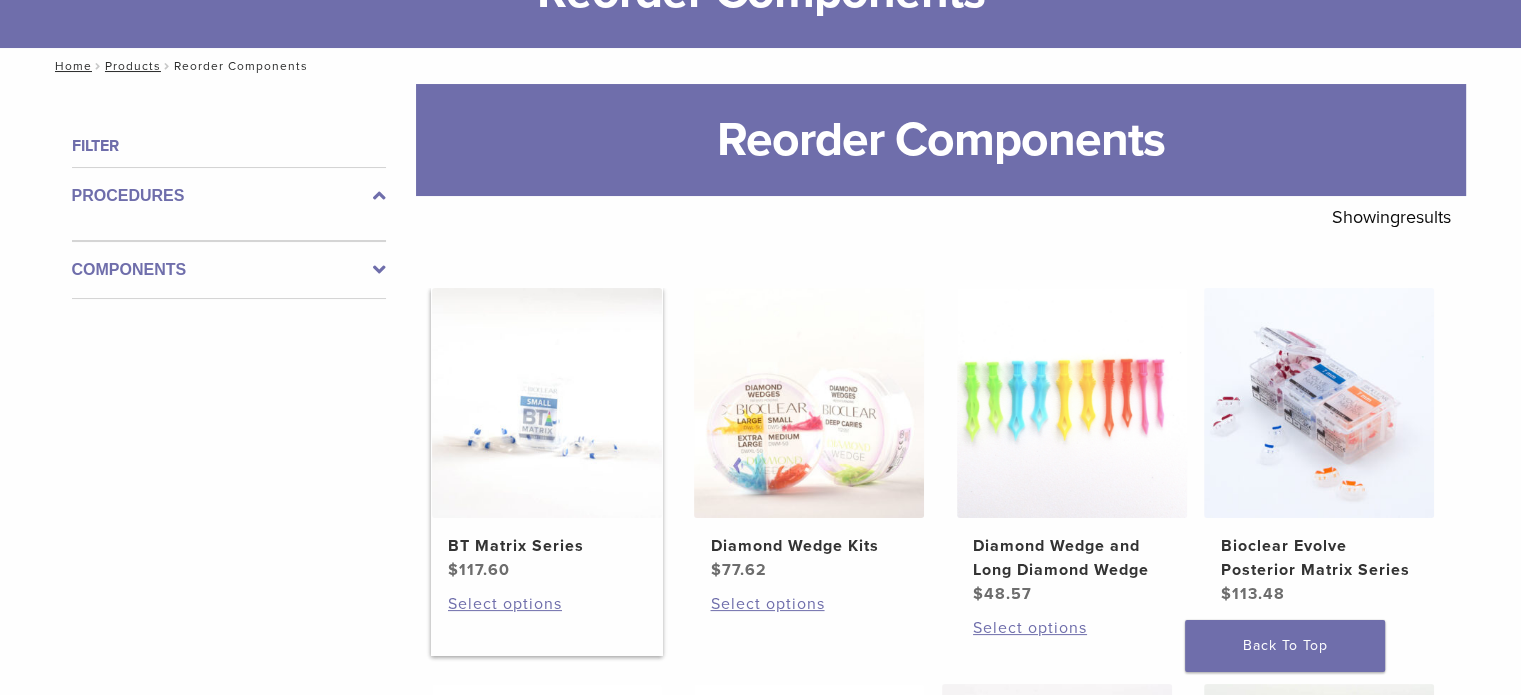 scroll, scrollTop: 200, scrollLeft: 0, axis: vertical 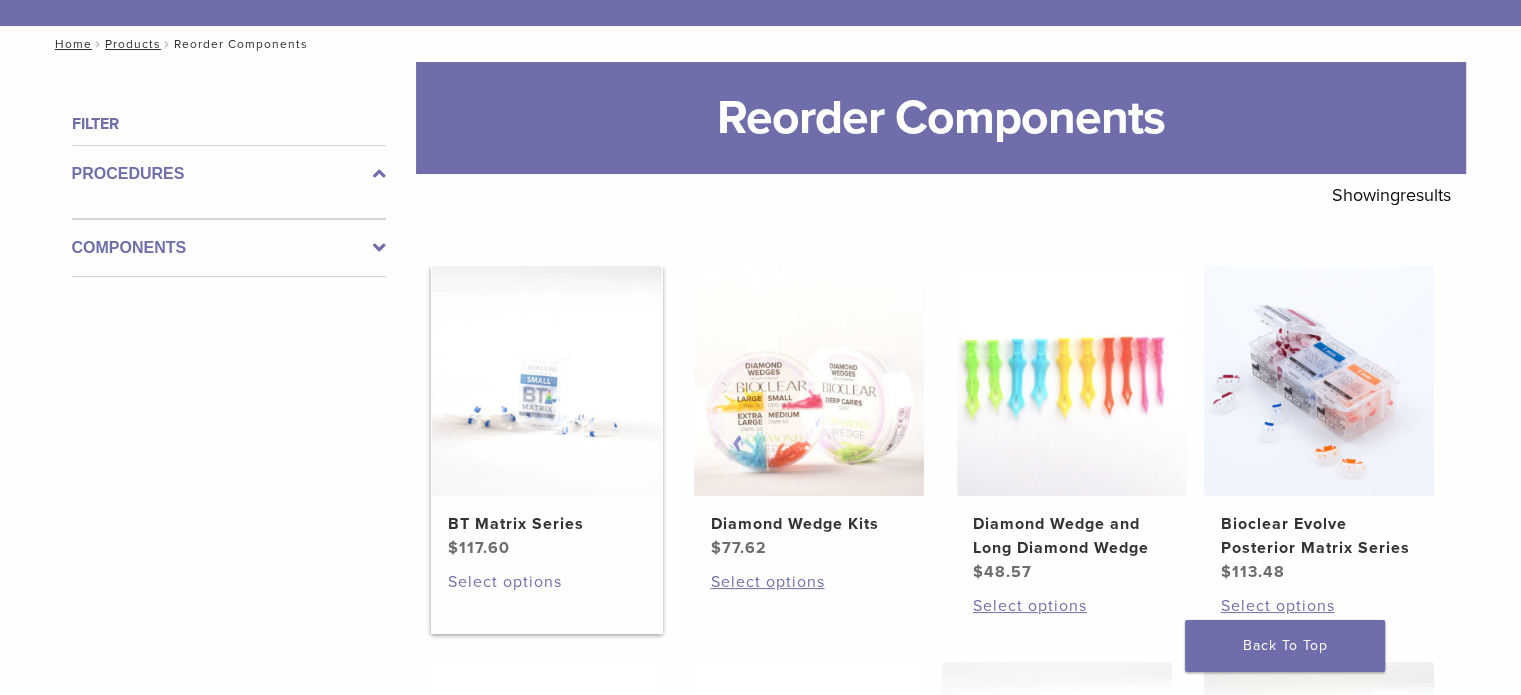 click on "Select options" at bounding box center (547, 582) 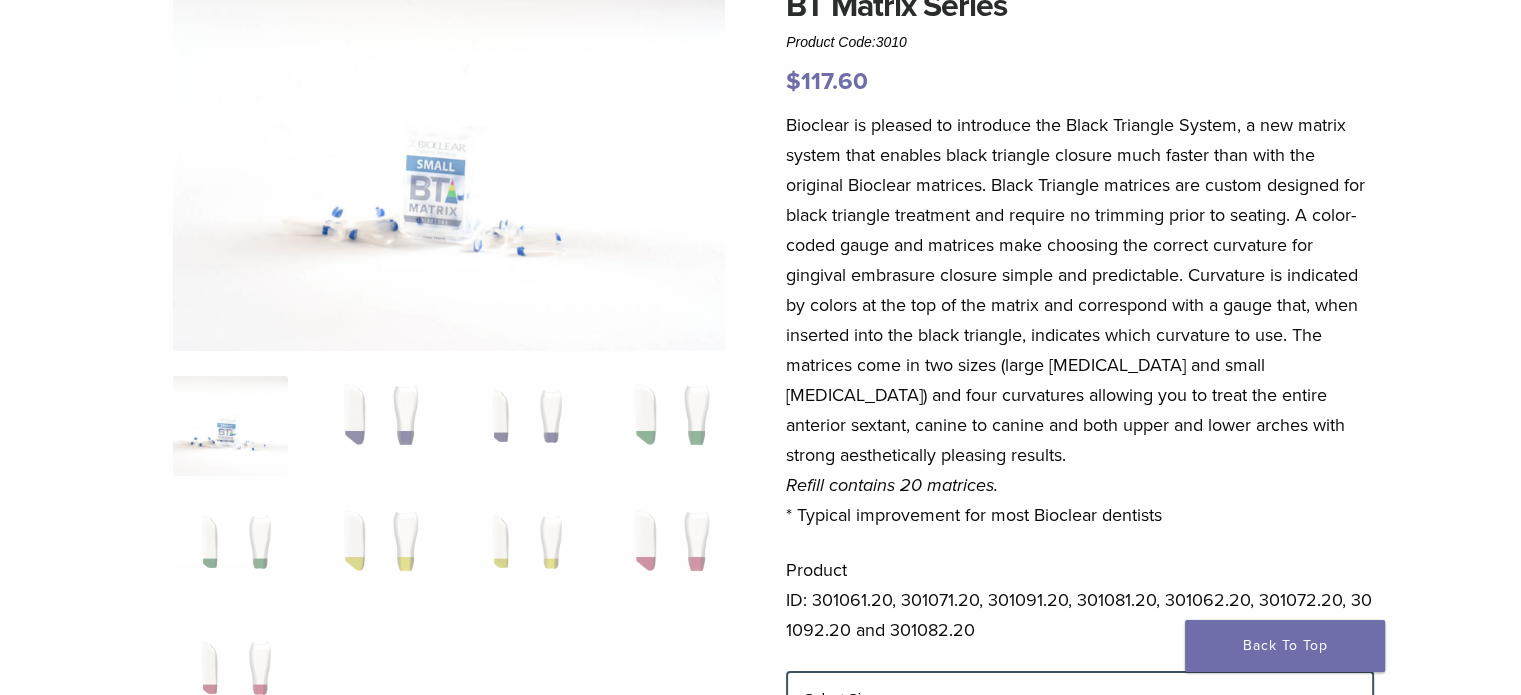 scroll, scrollTop: 400, scrollLeft: 0, axis: vertical 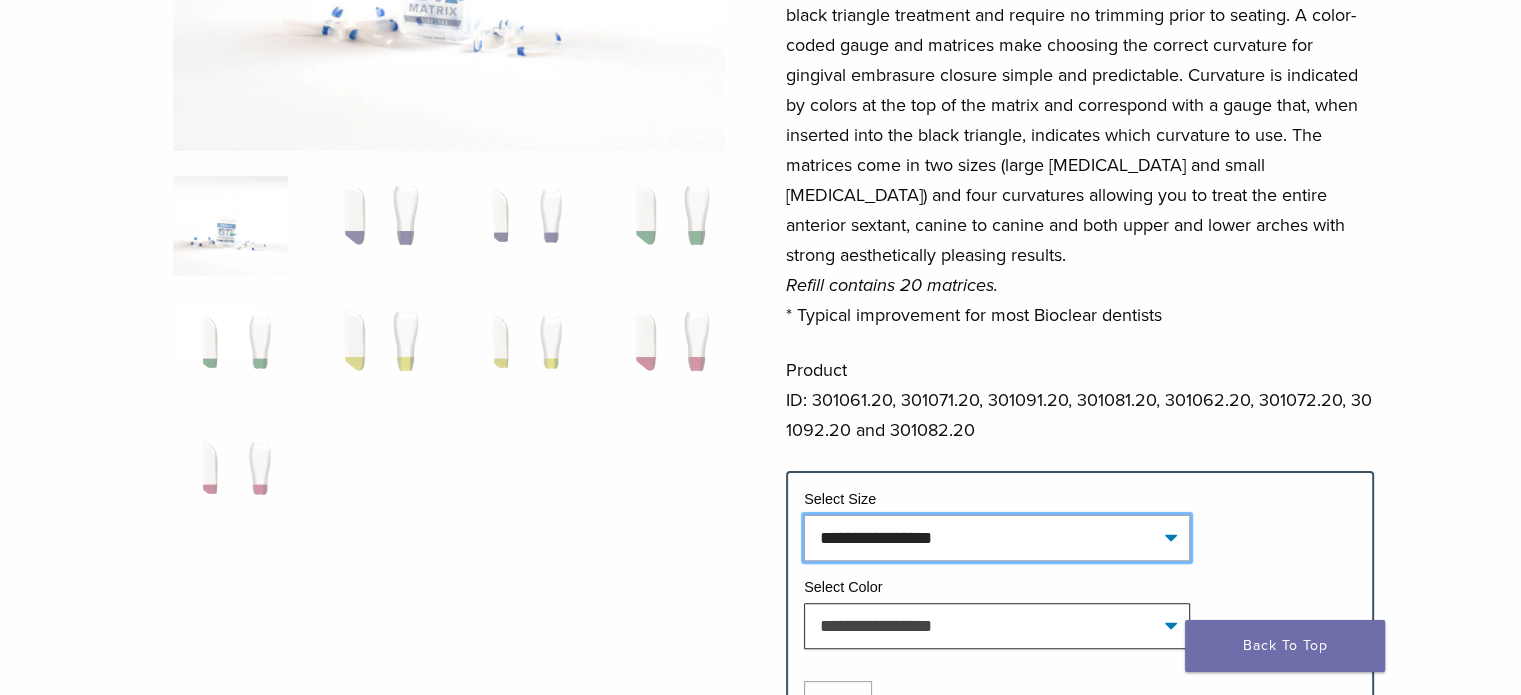 click on "**********" 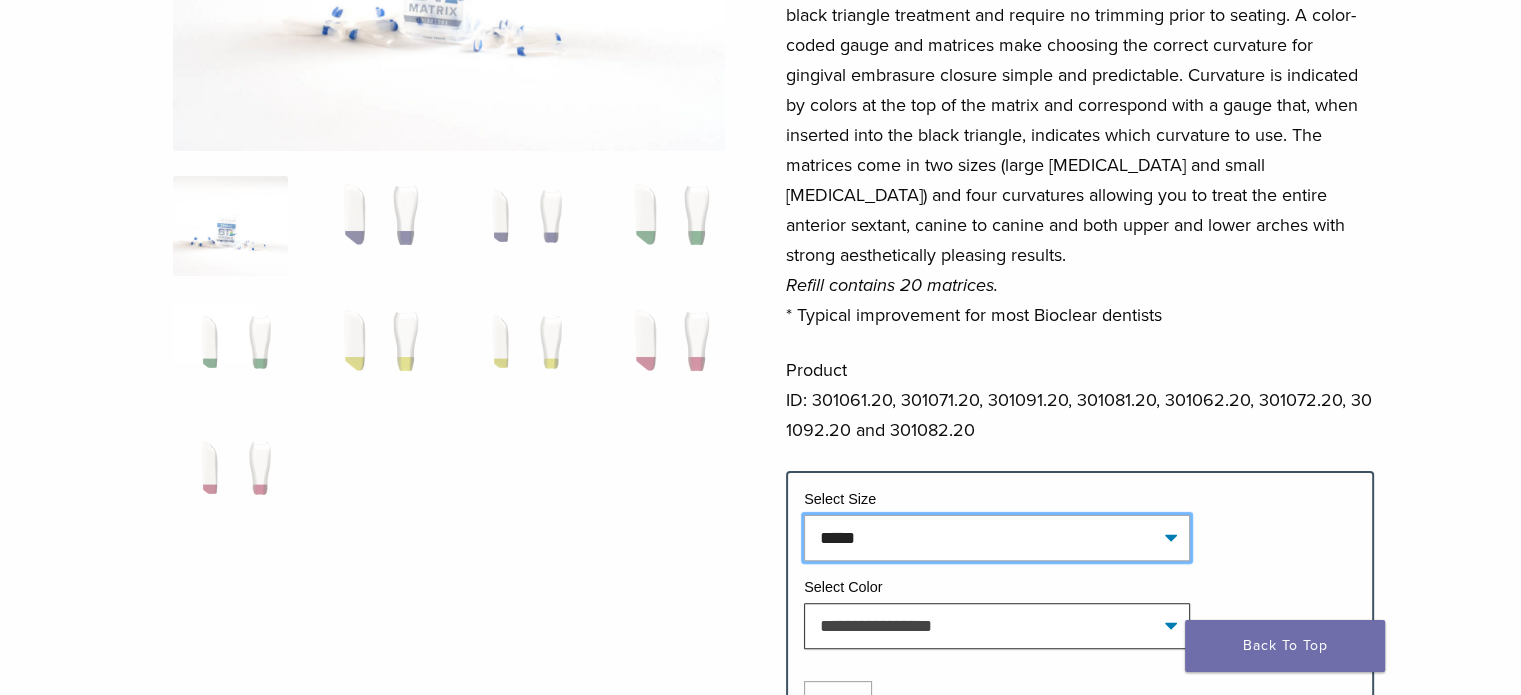 click on "**********" 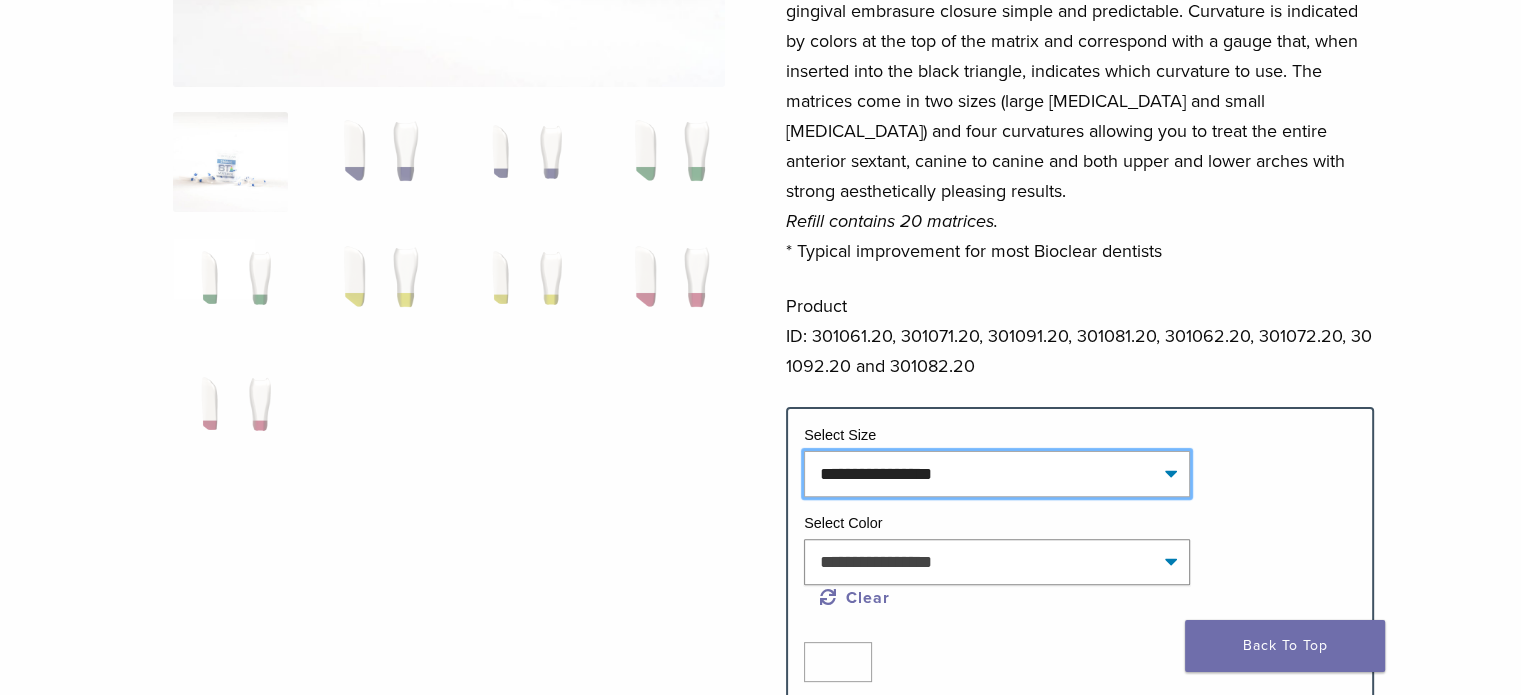scroll, scrollTop: 500, scrollLeft: 0, axis: vertical 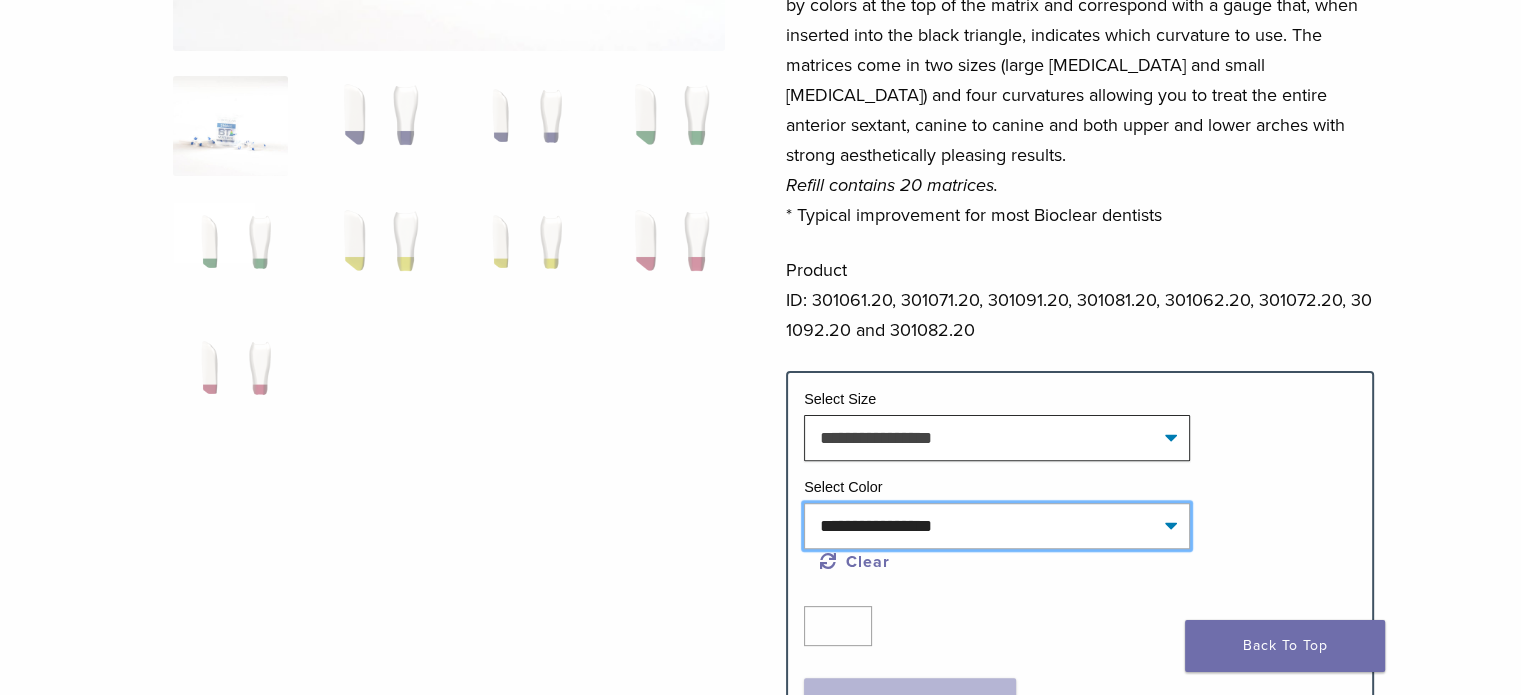 click on "**********" 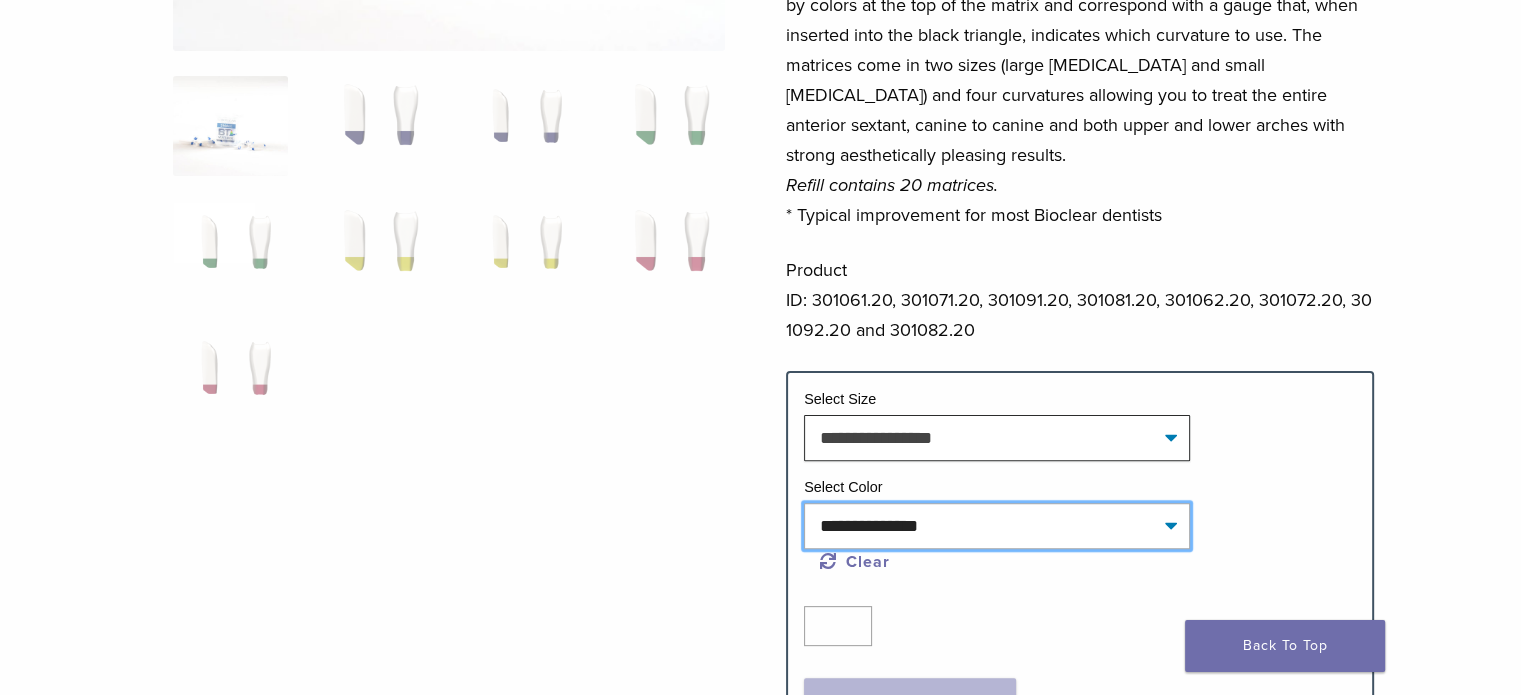 click on "**********" 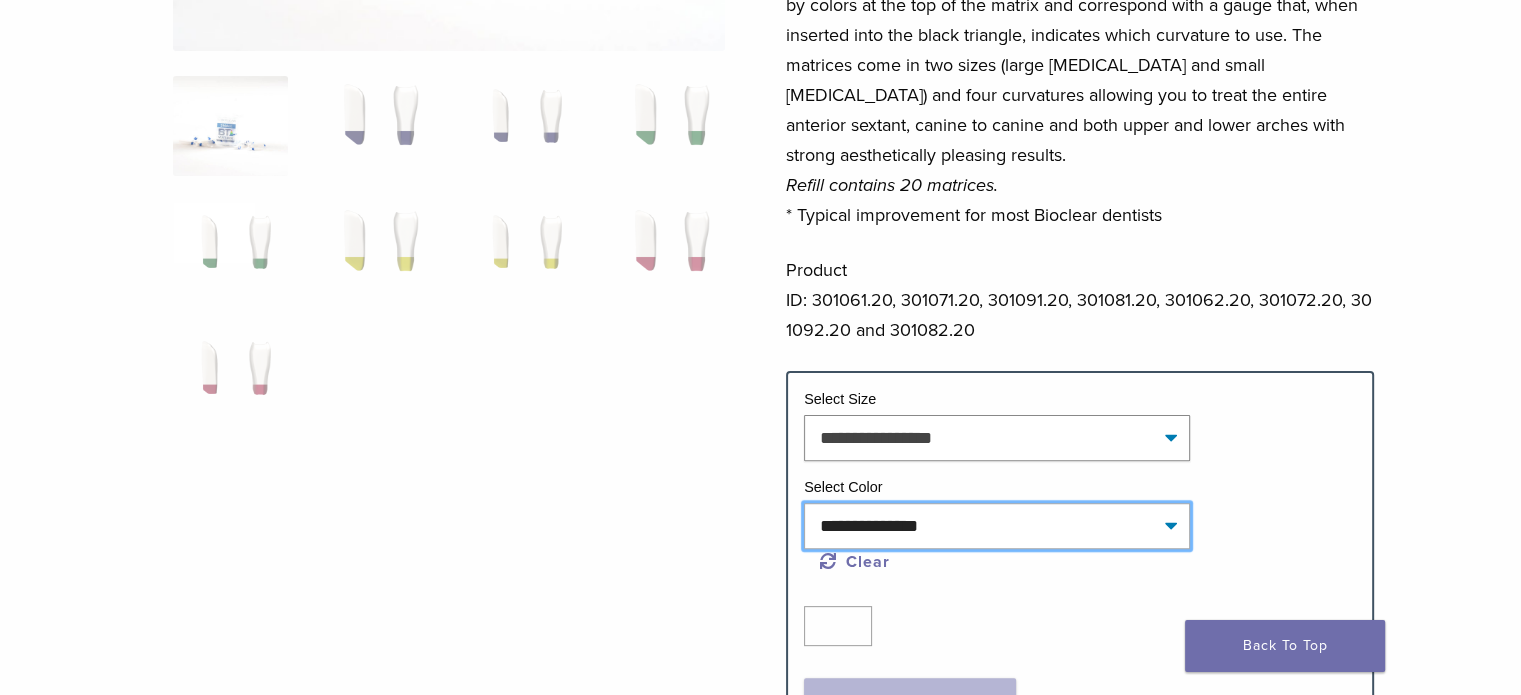 select on "****" 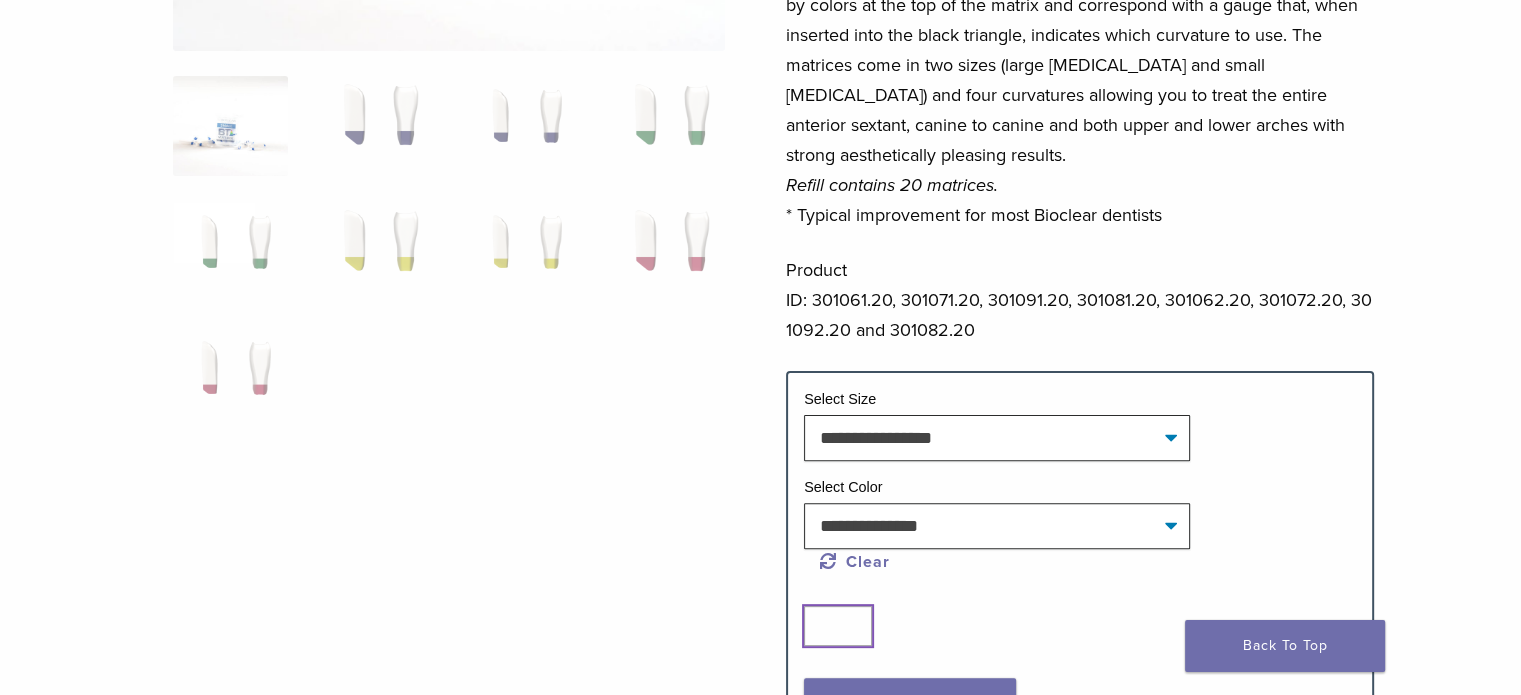 type on "*" 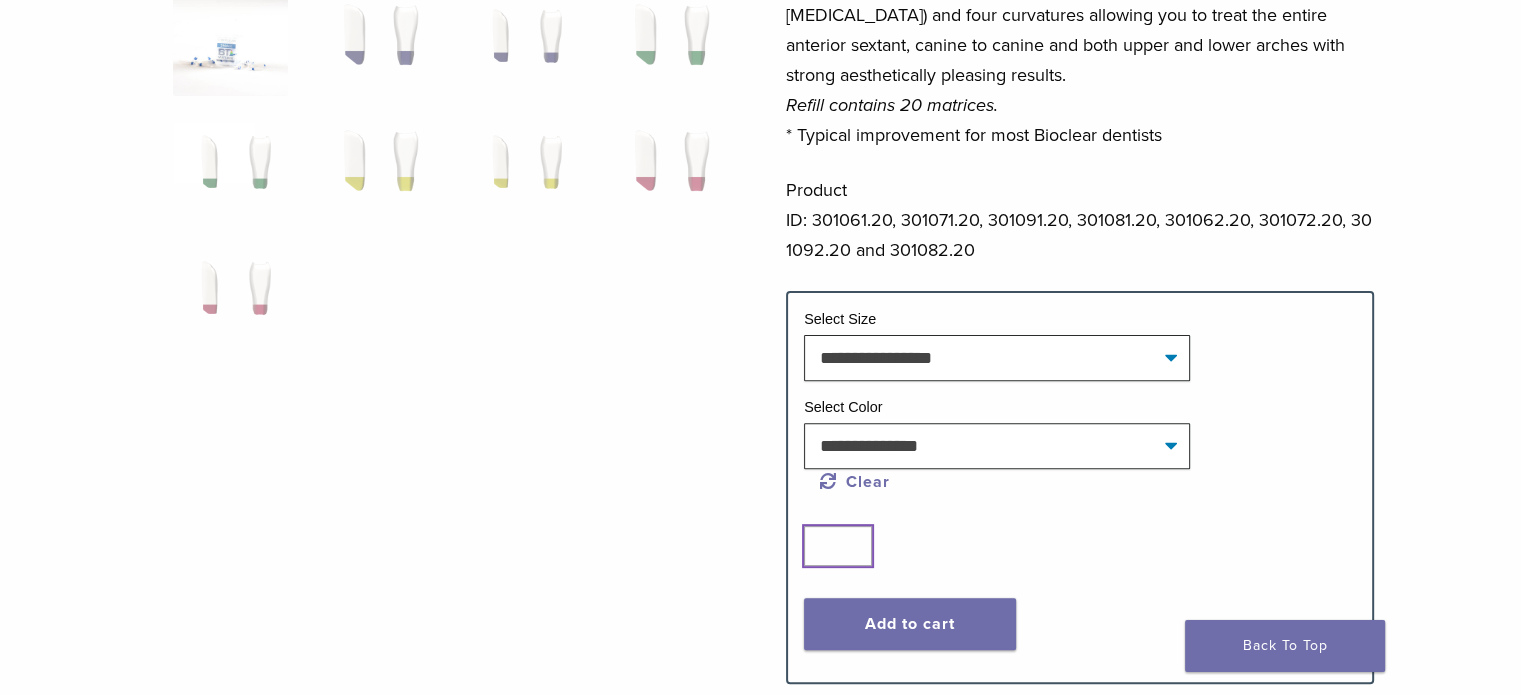 scroll, scrollTop: 700, scrollLeft: 0, axis: vertical 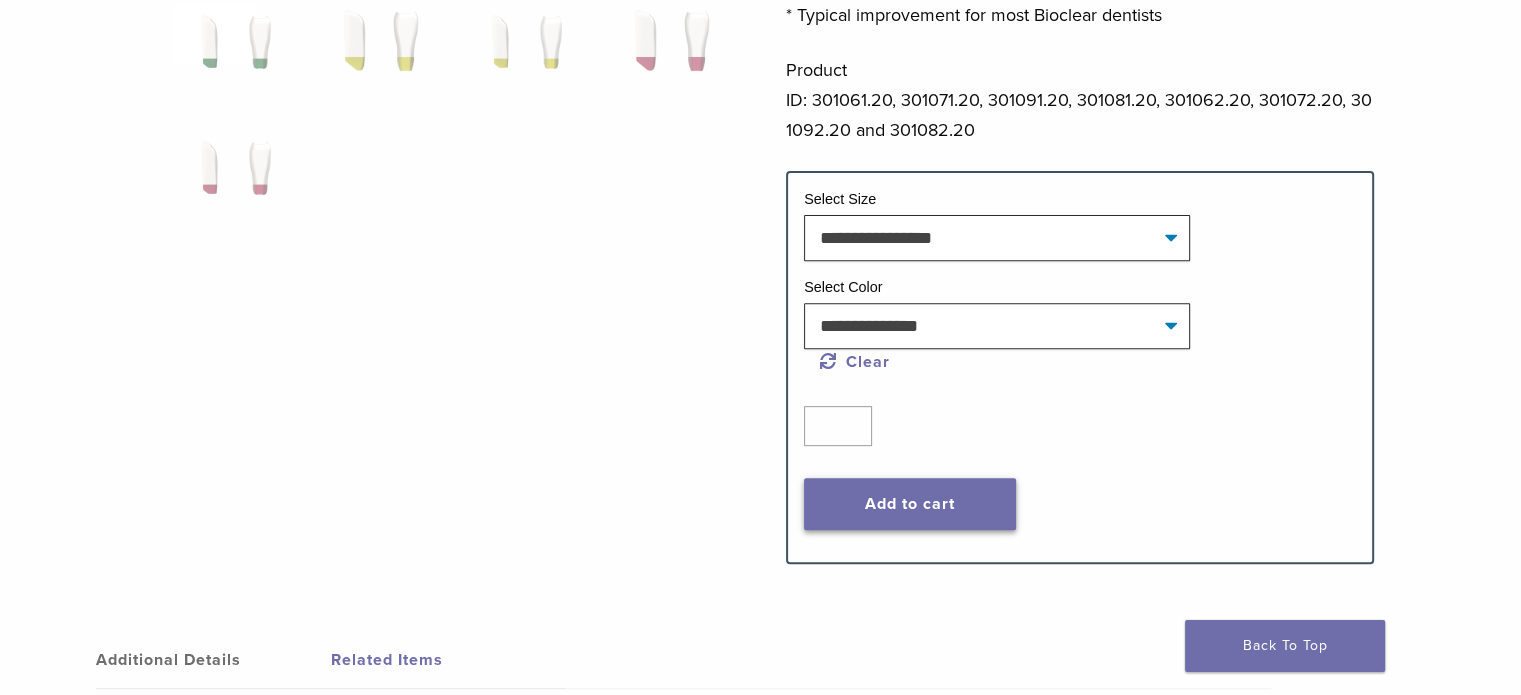 click on "Add to cart" 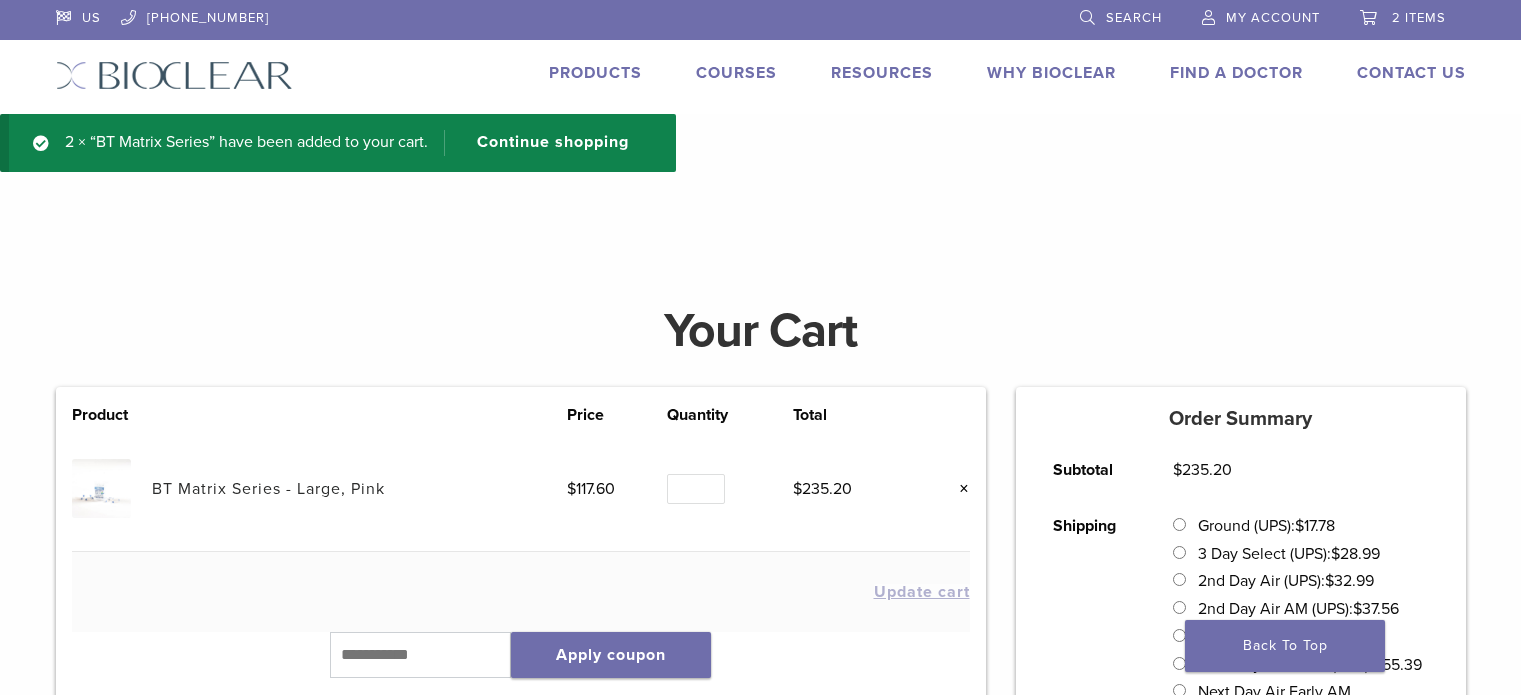 scroll, scrollTop: 0, scrollLeft: 0, axis: both 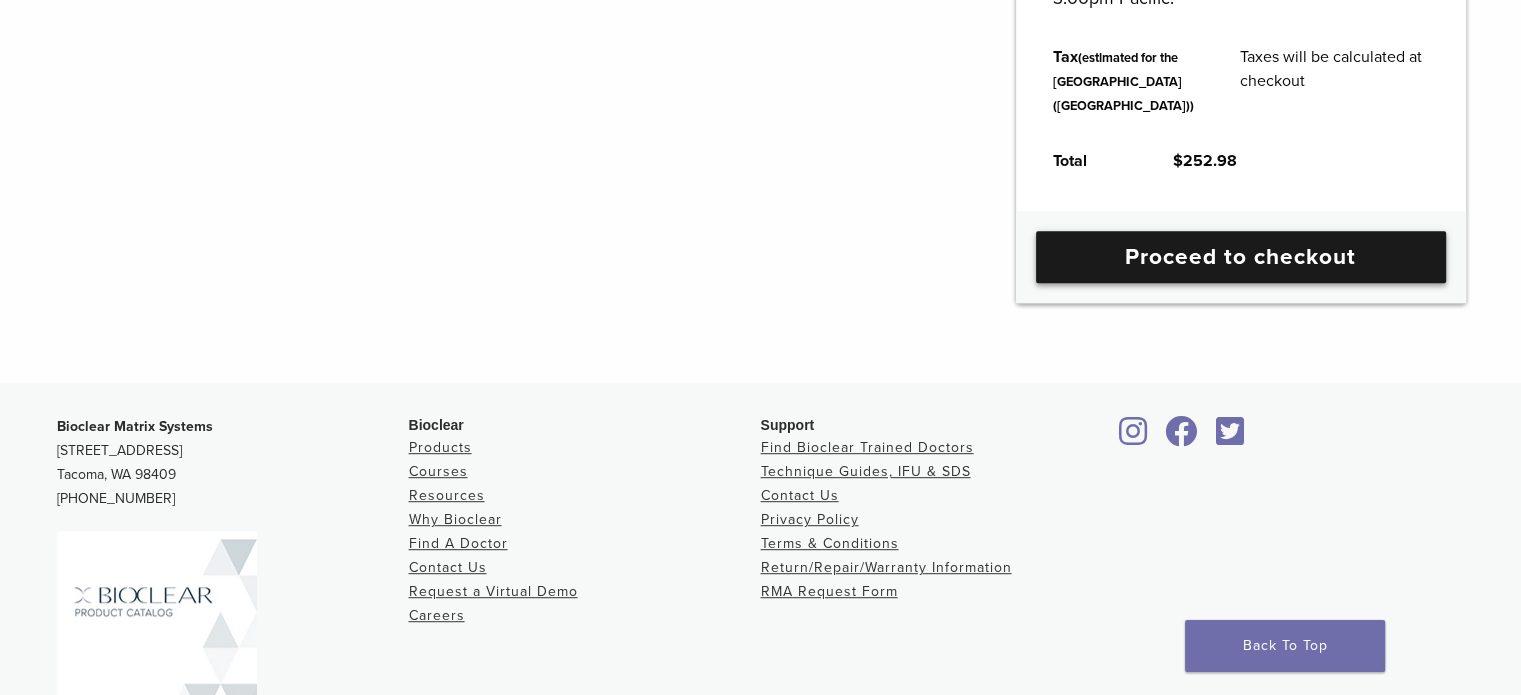 click on "Proceed to checkout" at bounding box center (1241, 257) 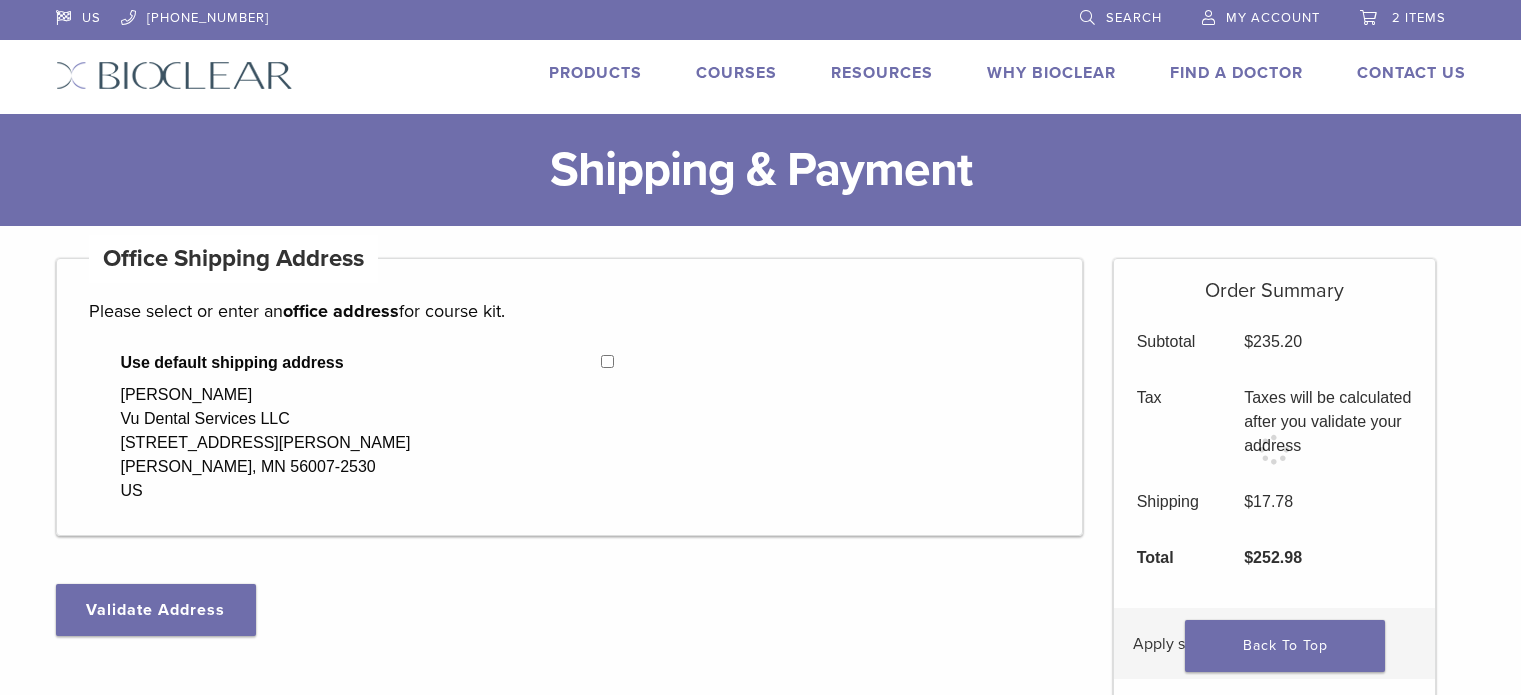 select on "**" 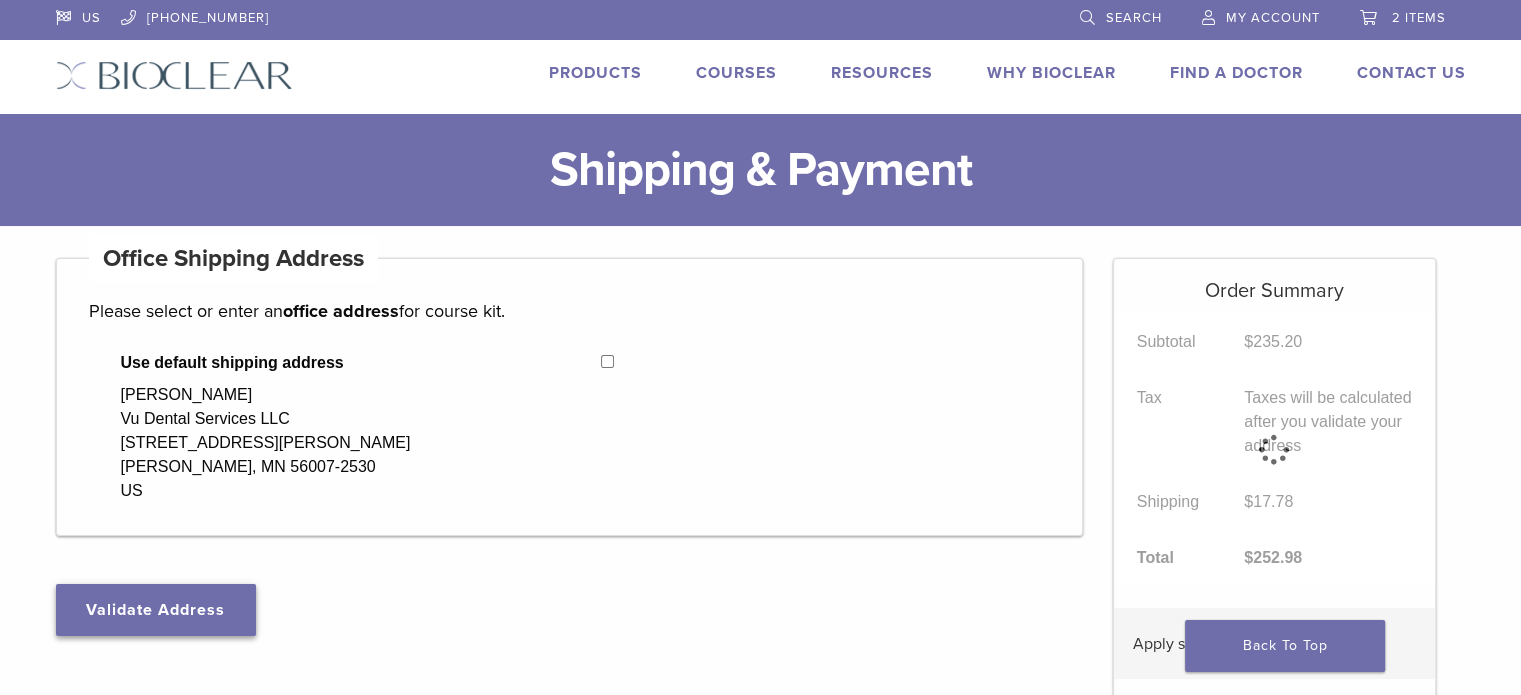 click on "Validate Address" at bounding box center [156, 610] 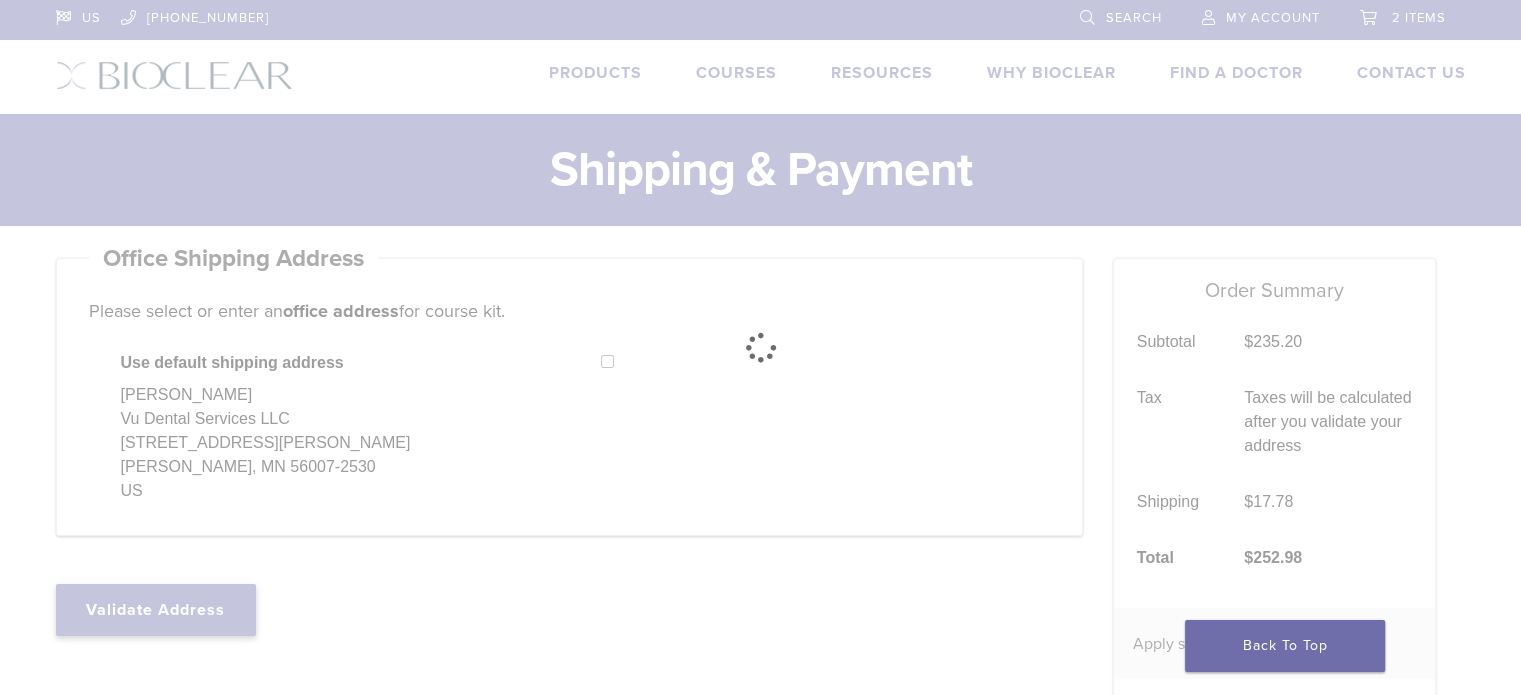 select on "**" 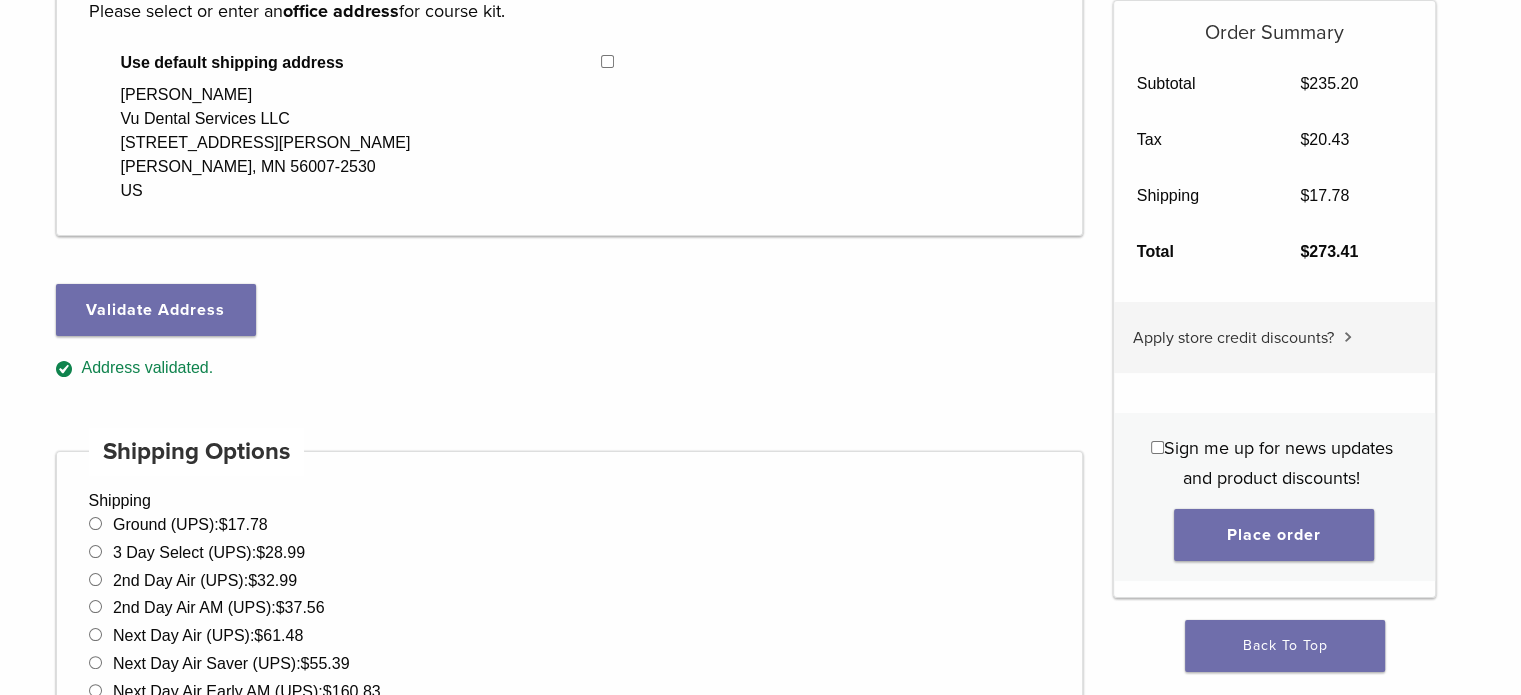 scroll, scrollTop: 500, scrollLeft: 0, axis: vertical 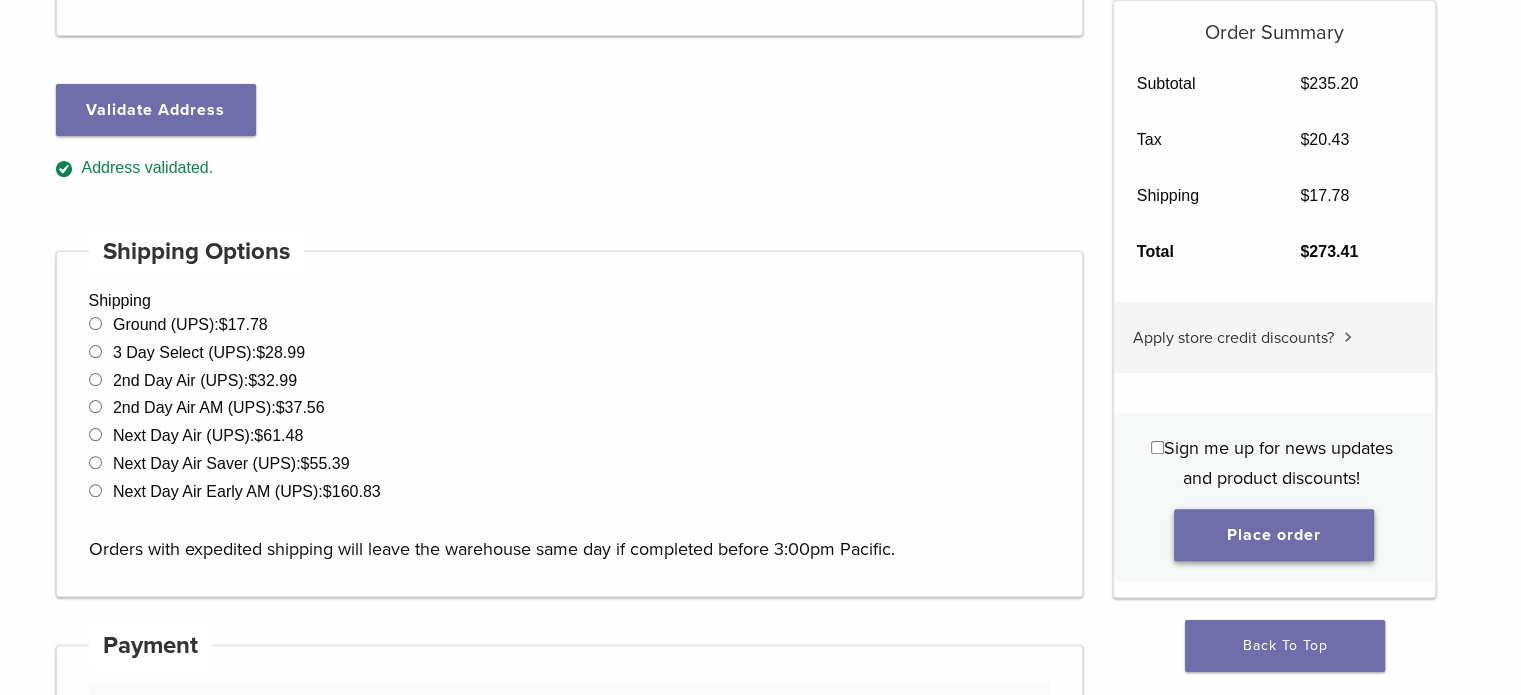 click on "Place order" at bounding box center (1274, 535) 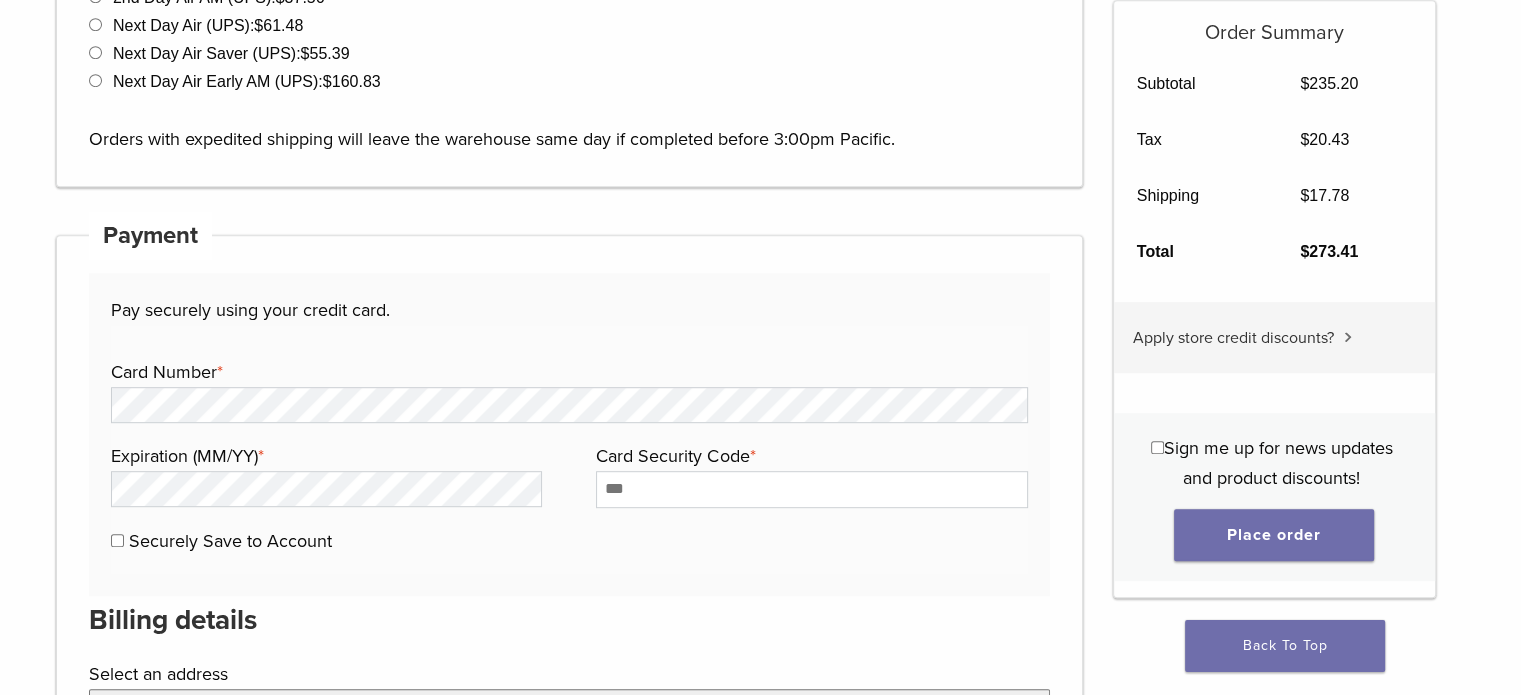 scroll, scrollTop: 1057, scrollLeft: 0, axis: vertical 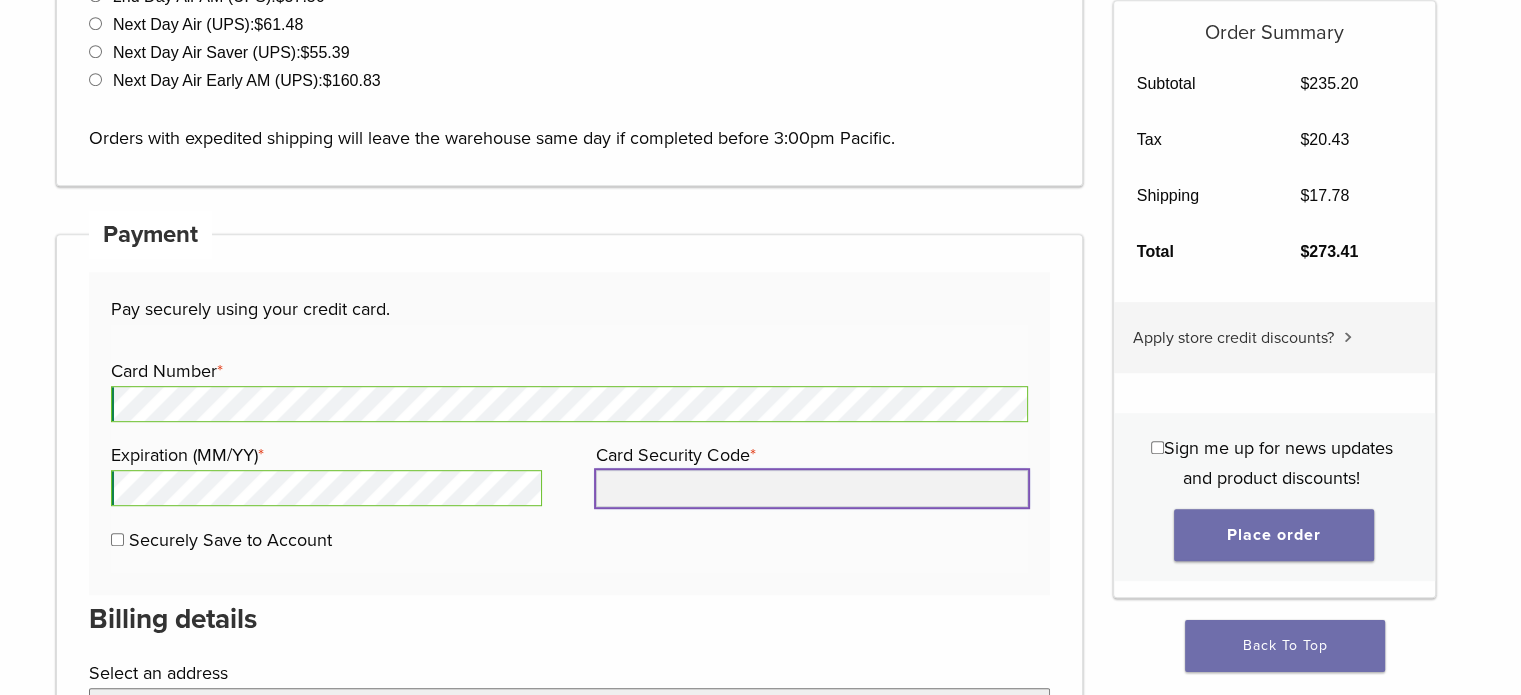 click on "Card Security Code  *" at bounding box center (811, 488) 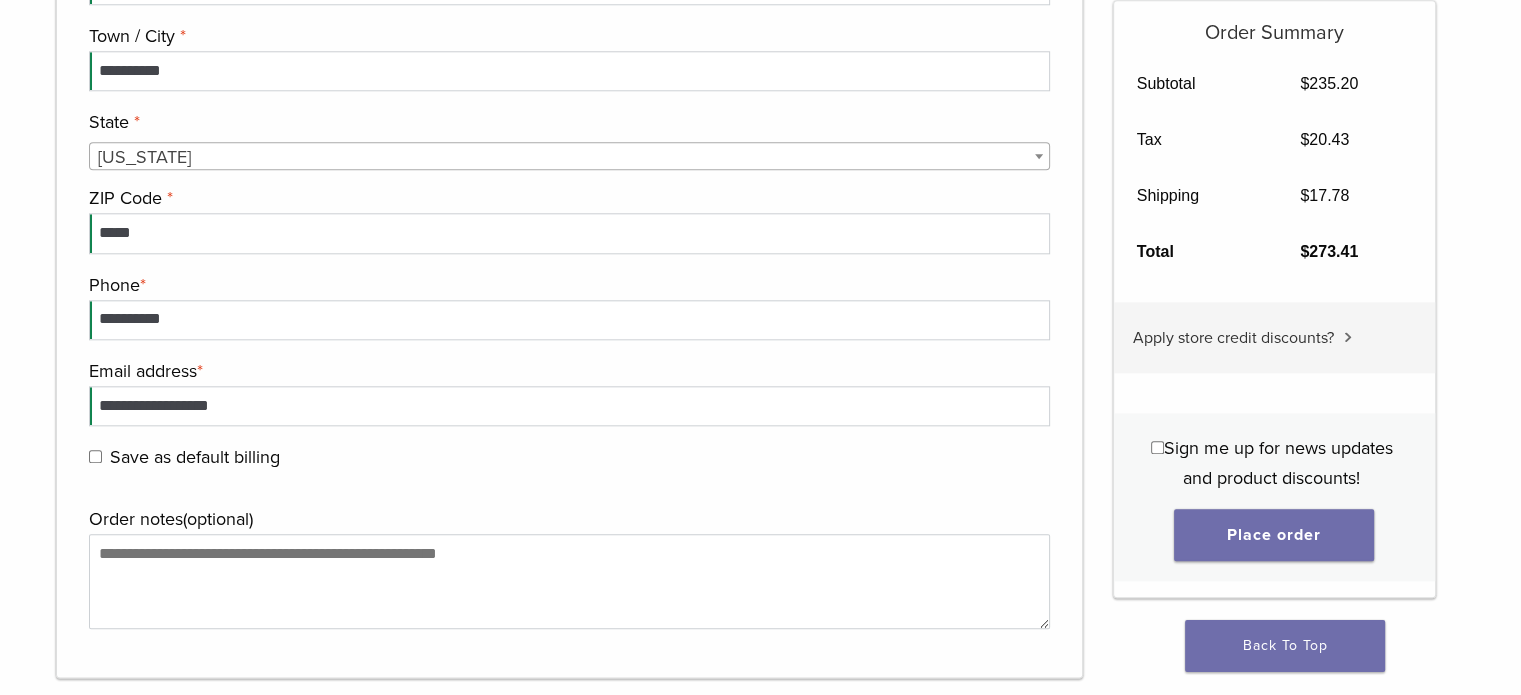 scroll, scrollTop: 2257, scrollLeft: 0, axis: vertical 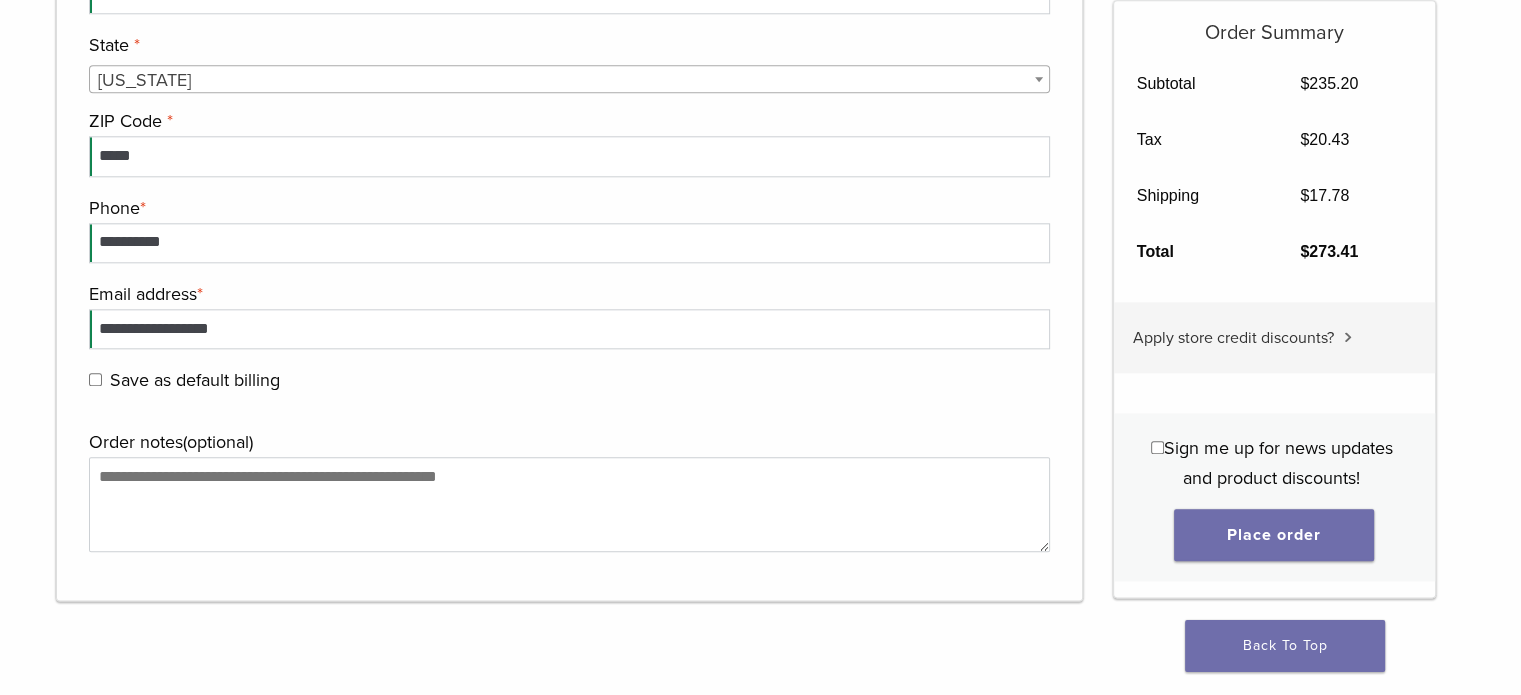type on "***" 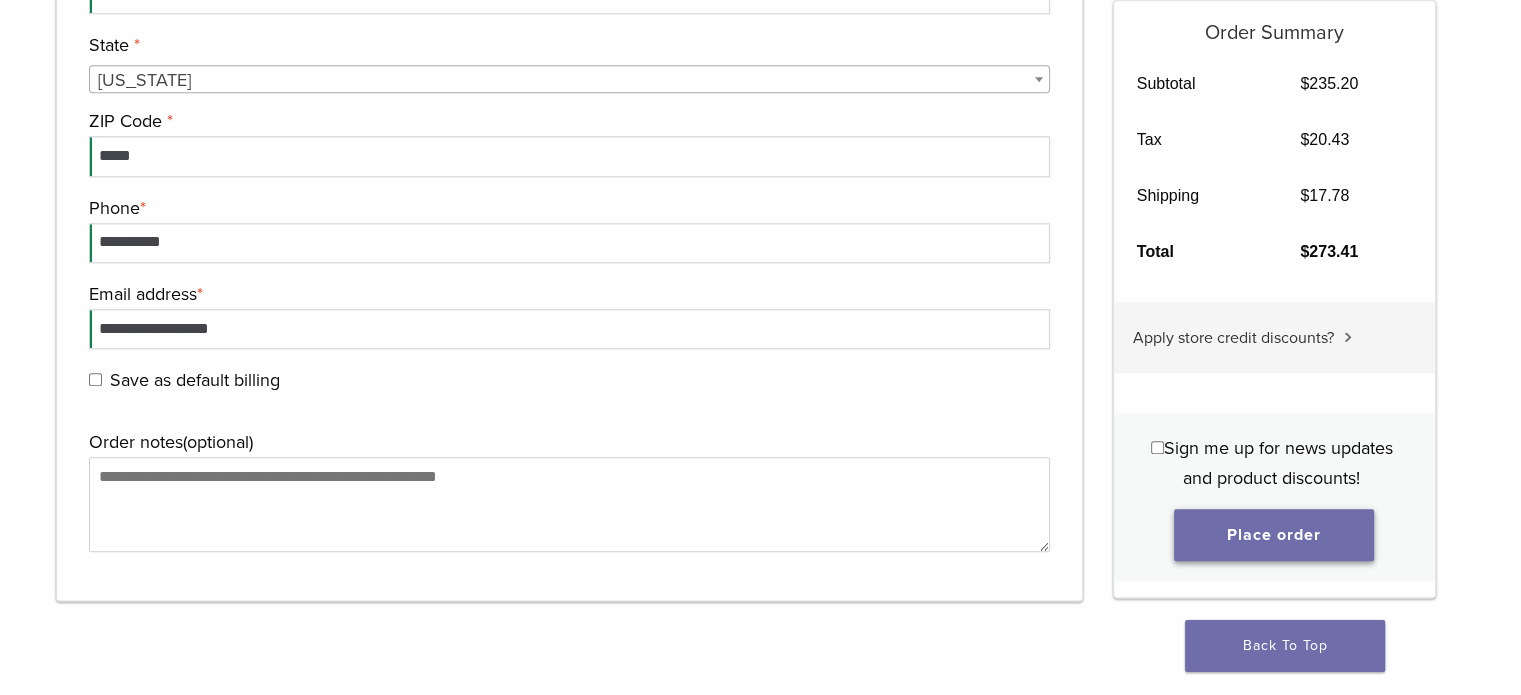click on "Place order" at bounding box center [1274, 535] 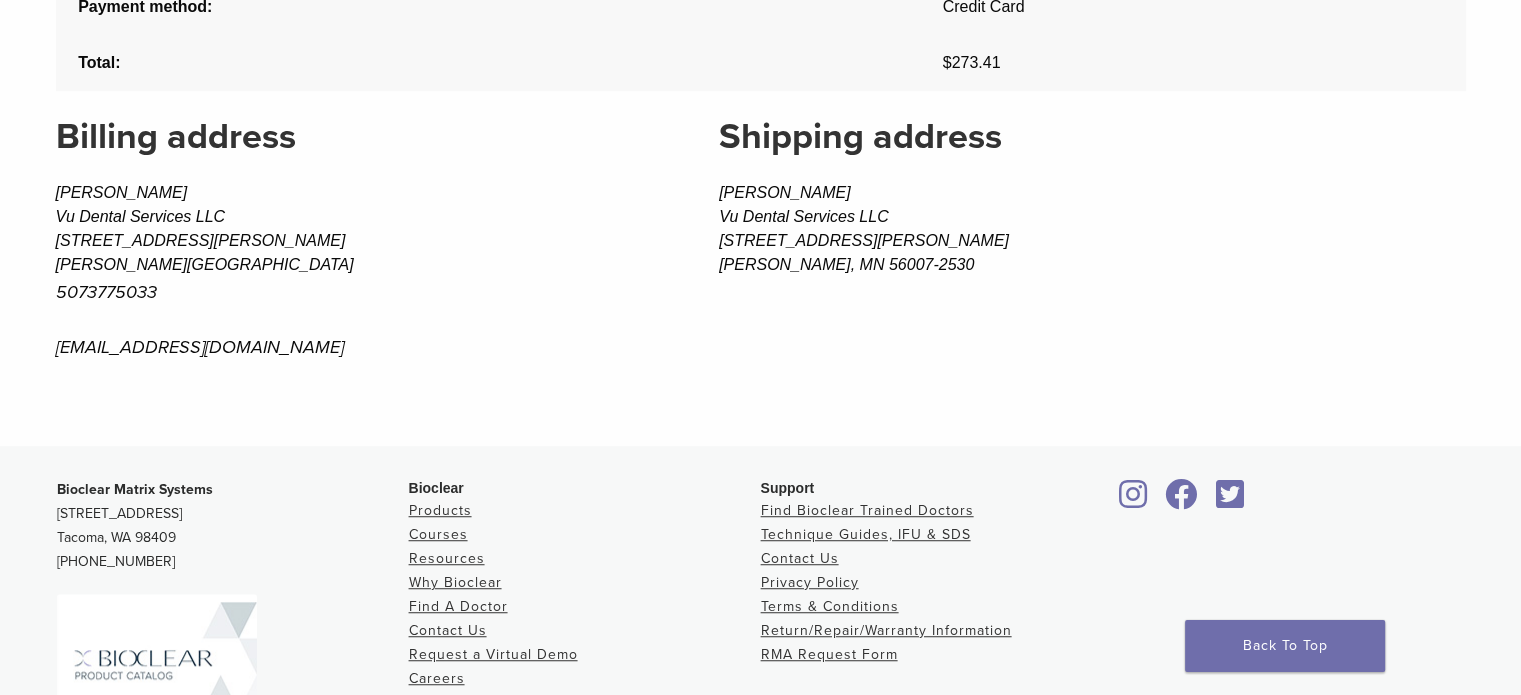 scroll, scrollTop: 976, scrollLeft: 0, axis: vertical 